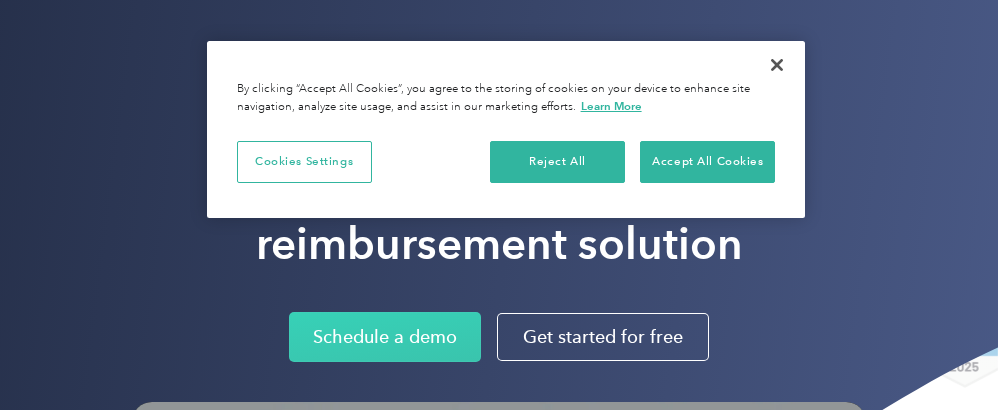 scroll, scrollTop: 0, scrollLeft: 0, axis: both 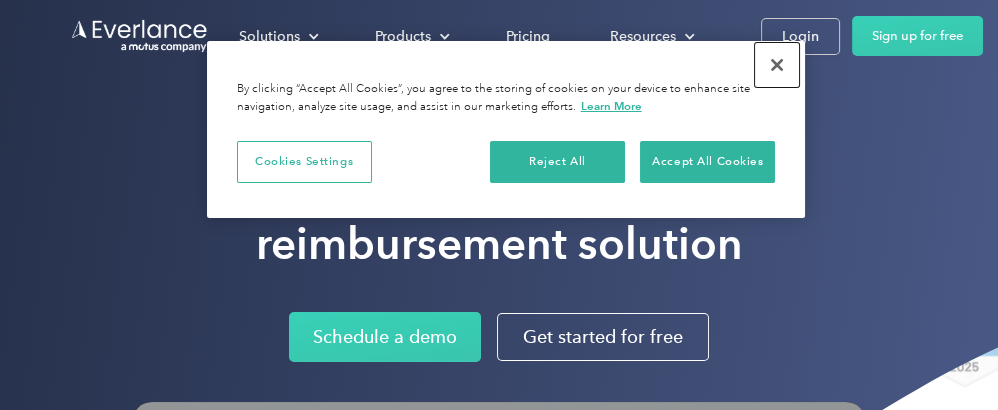 click at bounding box center (777, 65) 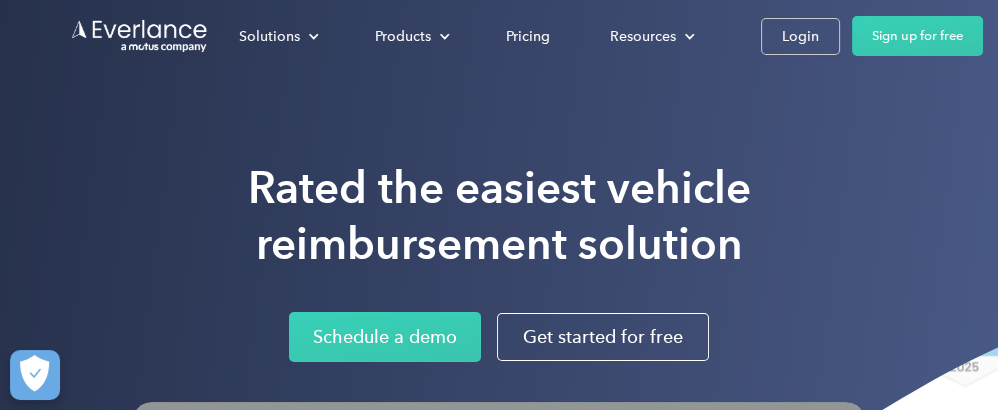 scroll, scrollTop: 0, scrollLeft: 0, axis: both 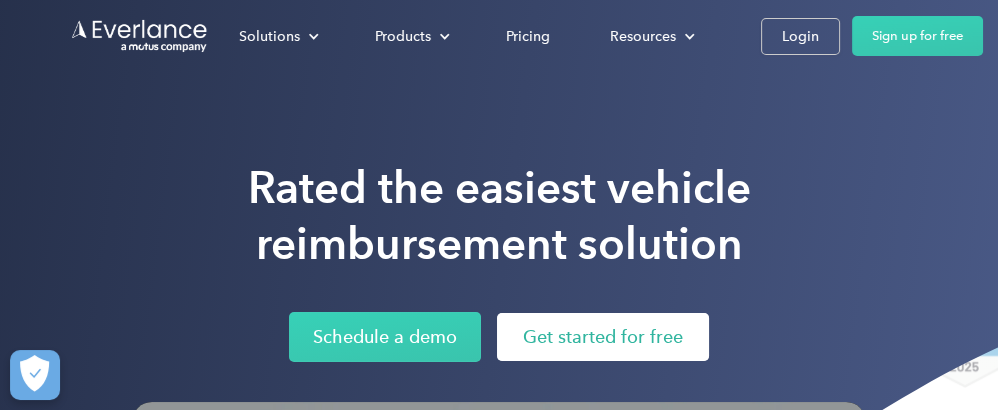 click on "Get started for free" at bounding box center [602, 337] 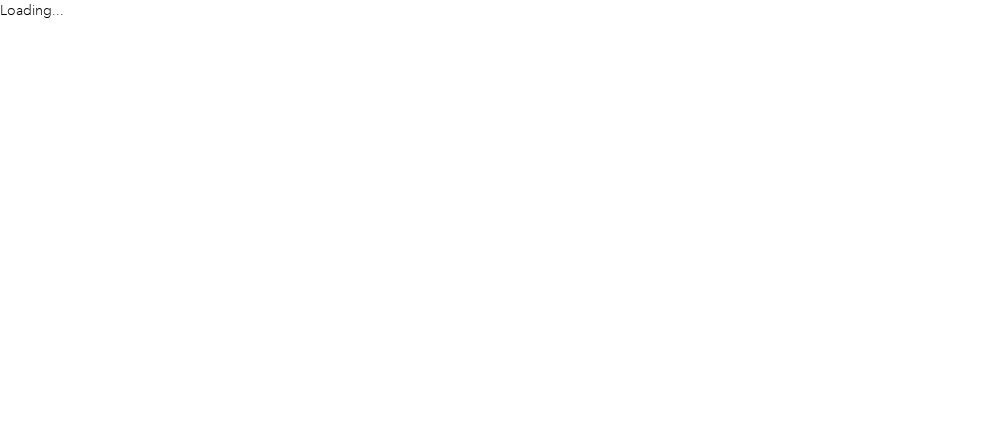 scroll, scrollTop: 0, scrollLeft: 0, axis: both 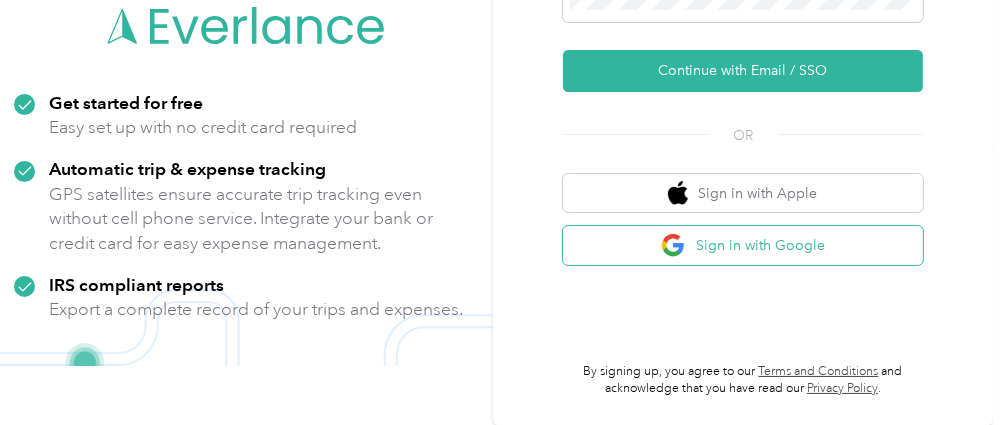 click on "Sign in with Google" at bounding box center [743, 245] 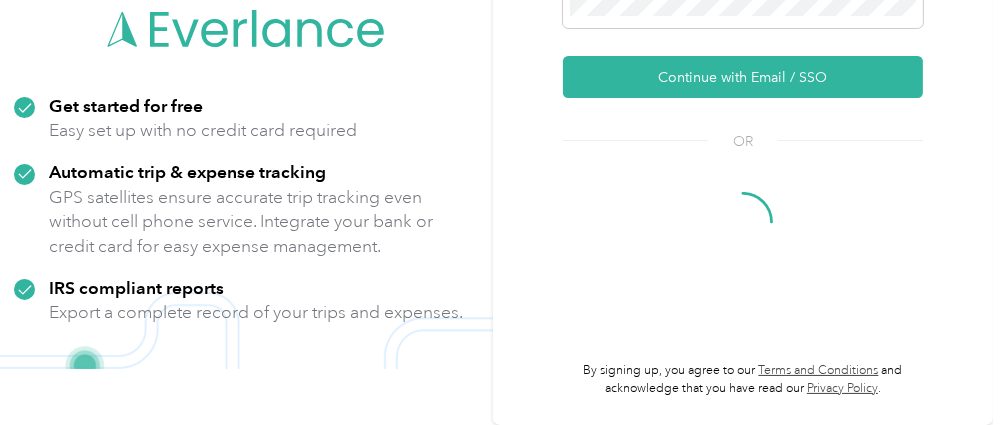 scroll, scrollTop: 120, scrollLeft: 0, axis: vertical 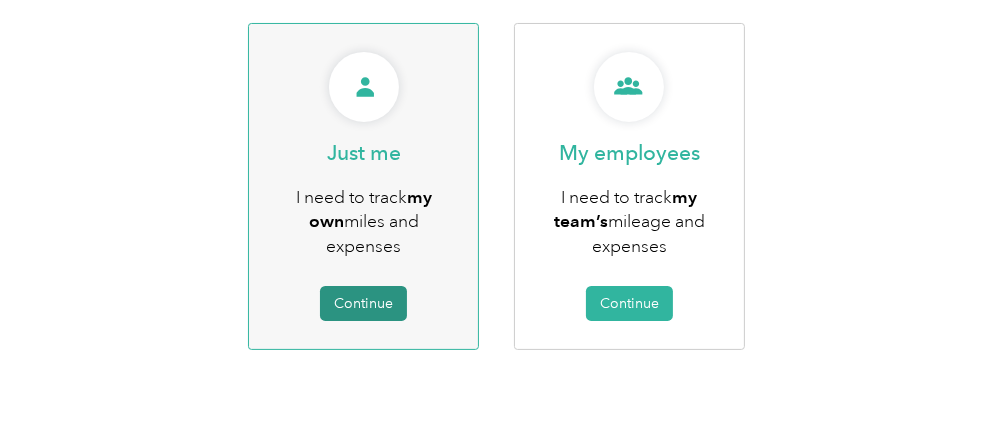 click on "Continue" at bounding box center (363, 303) 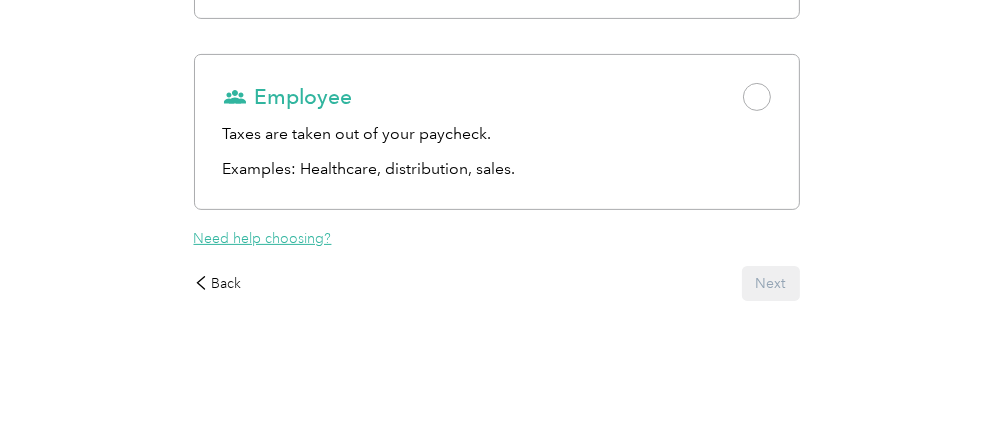 scroll, scrollTop: 439, scrollLeft: 0, axis: vertical 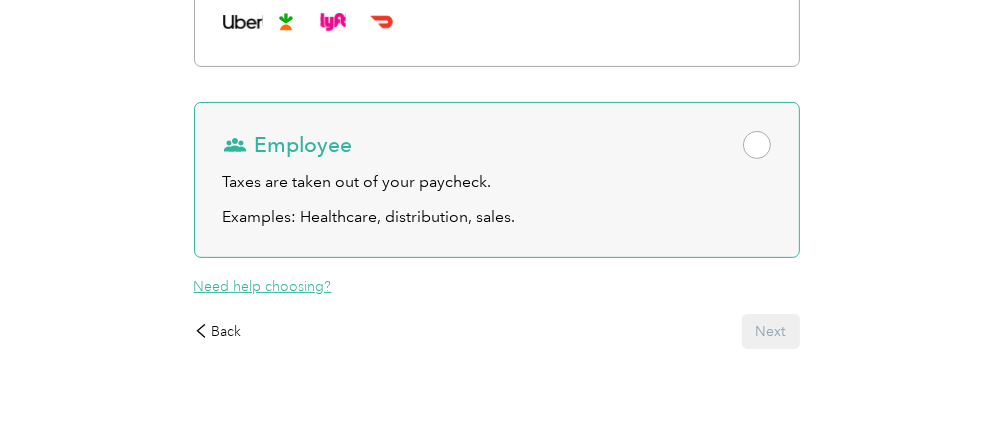 click at bounding box center (757, 145) 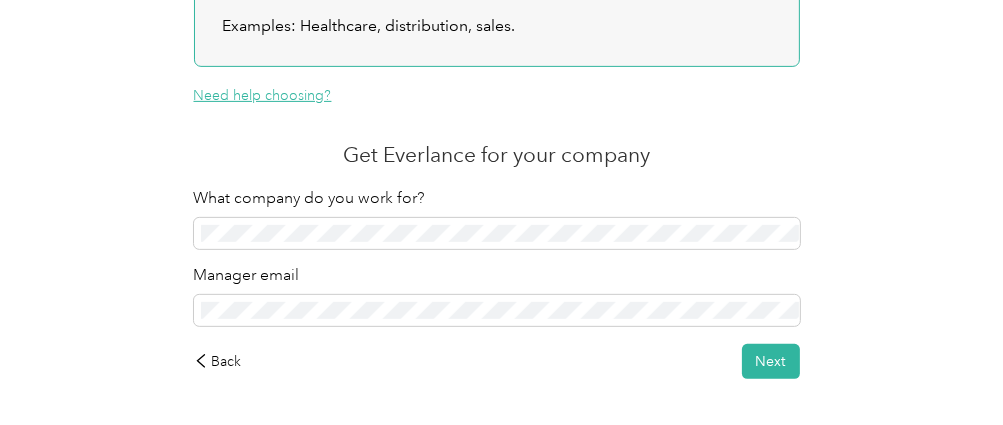 scroll, scrollTop: 630, scrollLeft: 0, axis: vertical 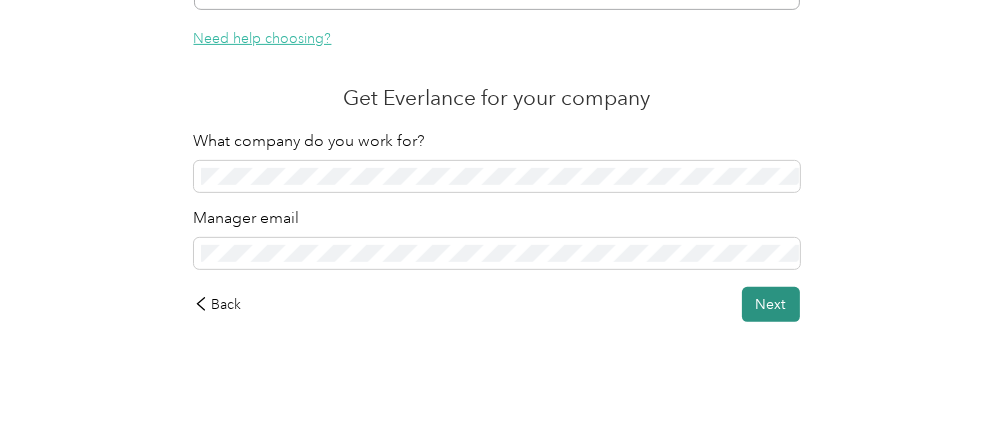 click on "Next" at bounding box center (771, 304) 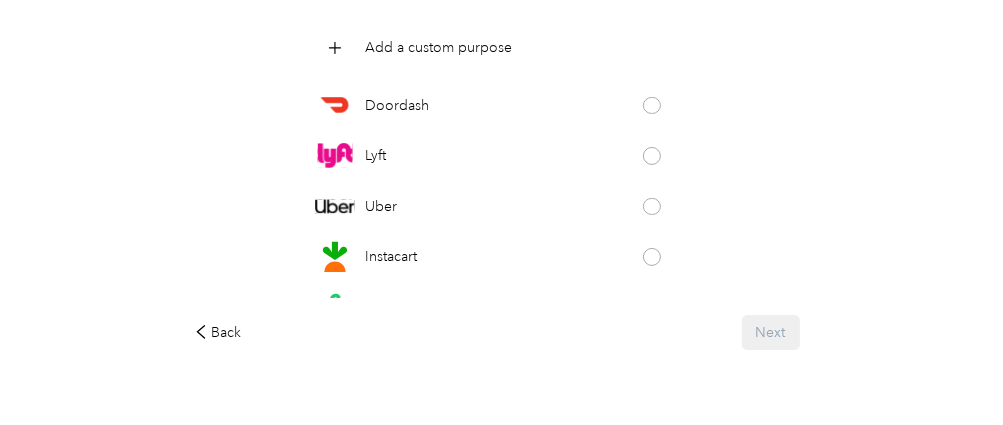 scroll, scrollTop: 289, scrollLeft: 0, axis: vertical 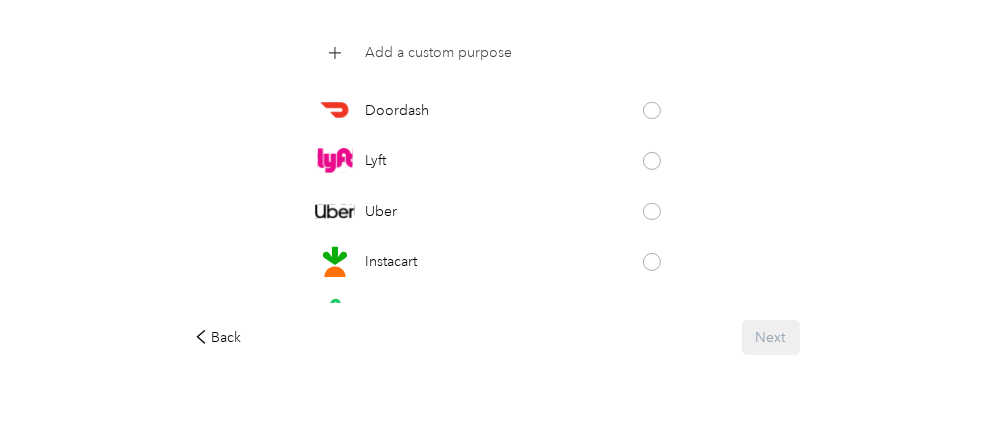 click at bounding box center [335, 53] 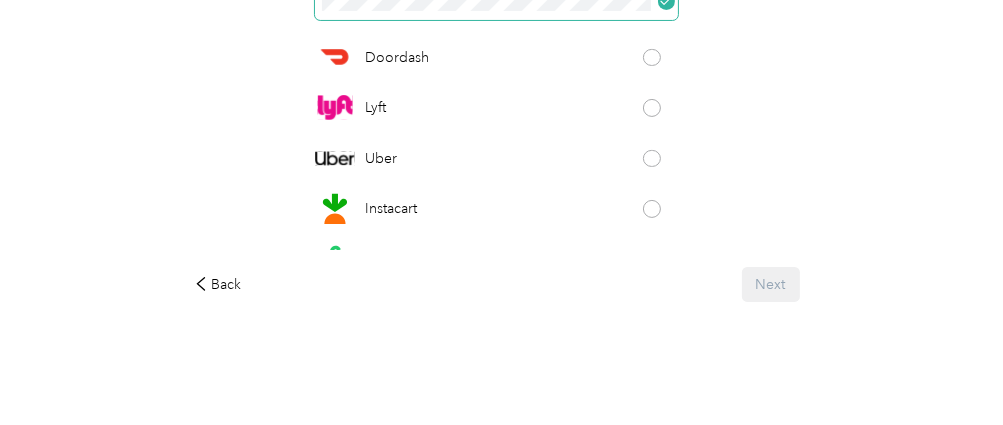 scroll, scrollTop: 340, scrollLeft: 0, axis: vertical 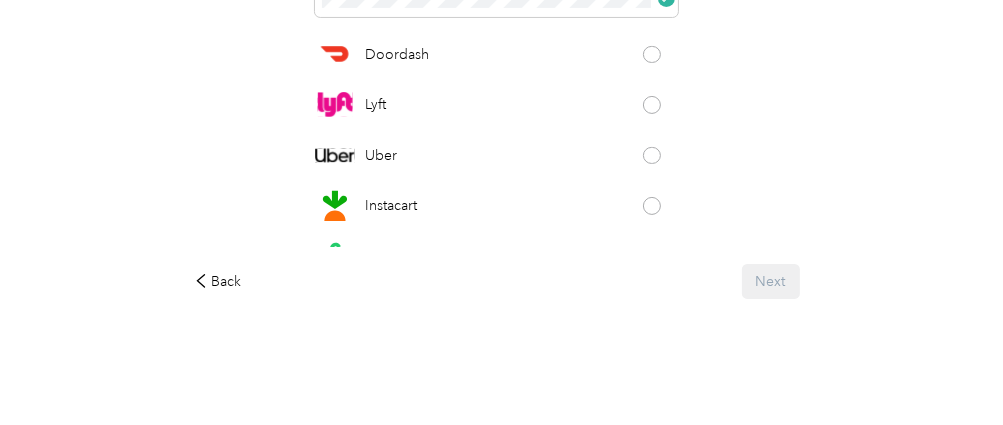 click on "Back Next" at bounding box center (497, 281) 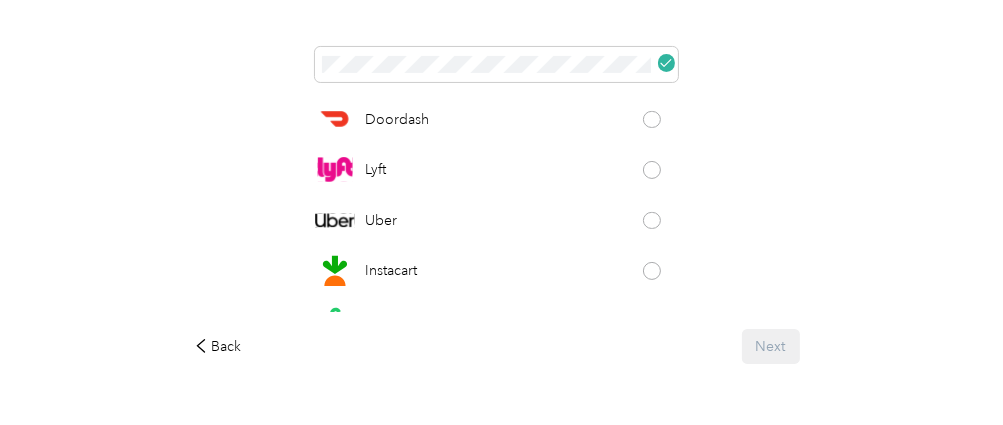 scroll, scrollTop: 251, scrollLeft: 0, axis: vertical 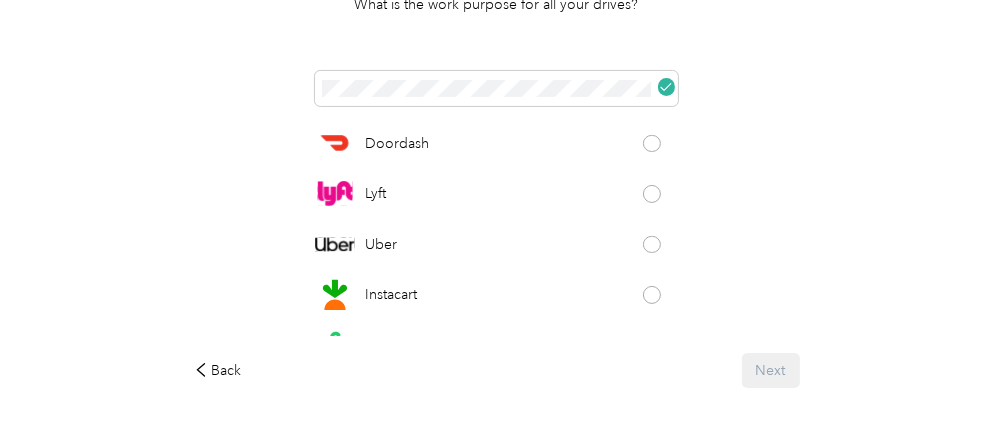 click on "Back Next" at bounding box center [497, 370] 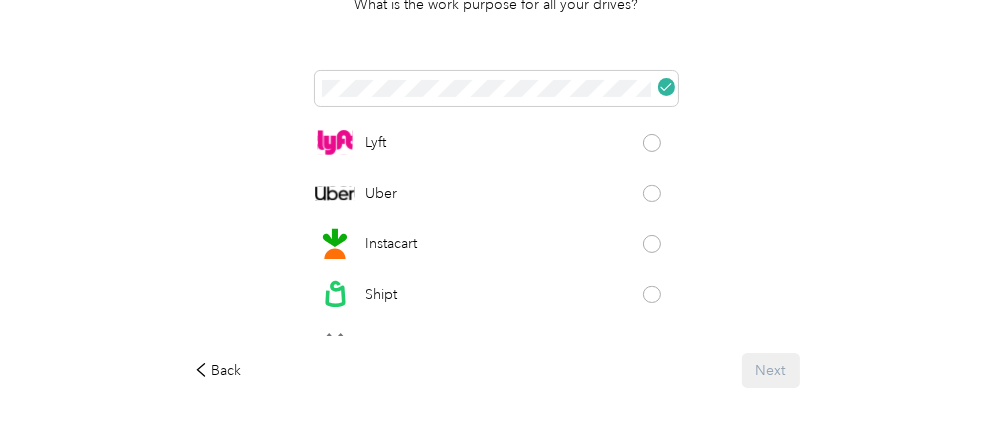 scroll, scrollTop: 0, scrollLeft: 0, axis: both 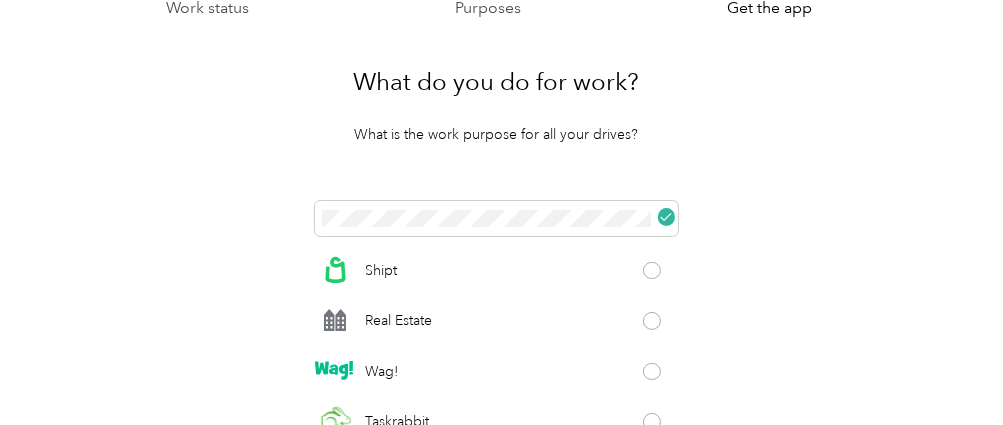 click on "Doordash Lyft Uber Instacart Shipt   Real Estate Wag! Taskrabbit Grubhub Favor Amazon Flex GoPuff Postmates Thumbtack Consultant Insurance Physician Airbnb Wonolo Coaching Photography Creative Food Services Religious Services Tax Pro Trucking Tutoring" at bounding box center (497, 333) 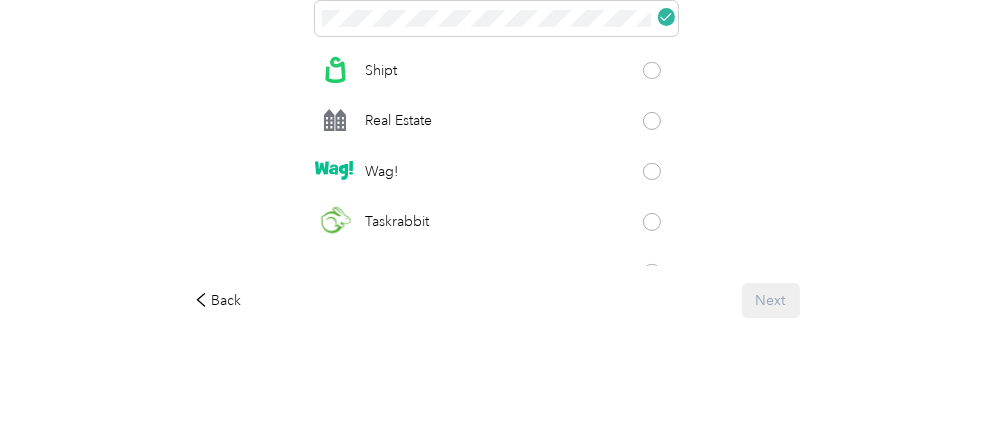 scroll, scrollTop: 340, scrollLeft: 0, axis: vertical 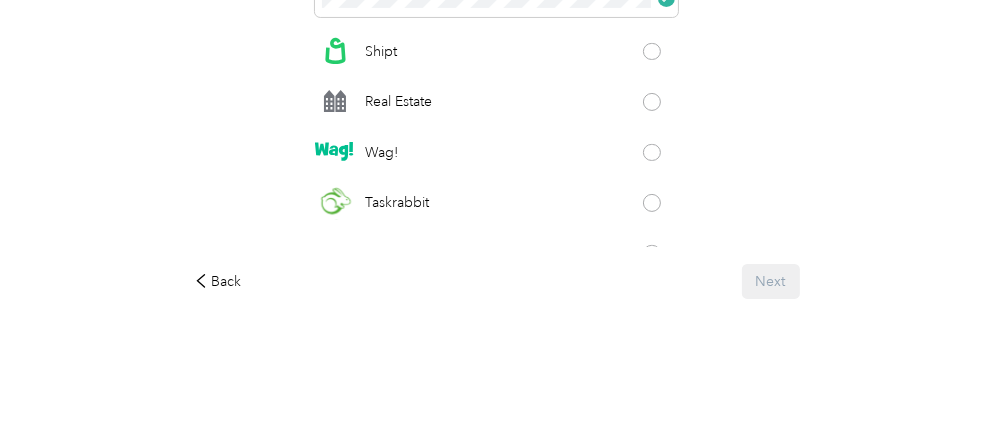 click on "Back Next" at bounding box center [497, 281] 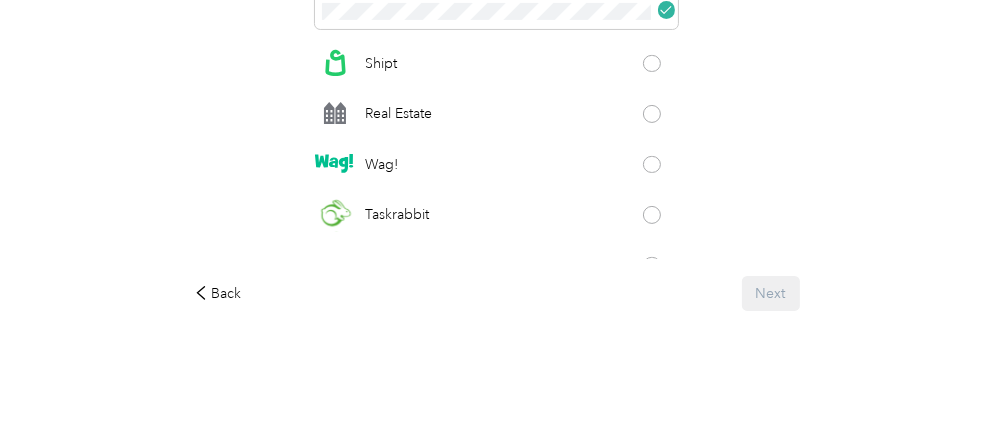 scroll, scrollTop: 340, scrollLeft: 0, axis: vertical 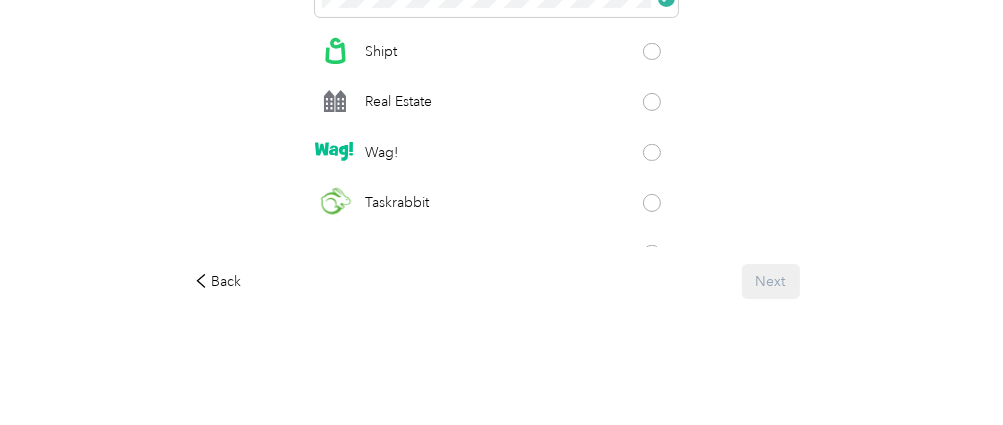 click on "Work status Purposes Get the app What do you do for work? What is the work purpose for all your drives? Doordash Lyft Uber Instacart Shipt   Real Estate Wag! Taskrabbit Grubhub Favor Amazon Flex GoPuff Postmates Thumbtack Consultant Insurance Physician Airbnb Wonolo Coaching Photography Creative Food Services Religious Services Tax Pro Trucking Tutoring Back Next" at bounding box center (496, 74) 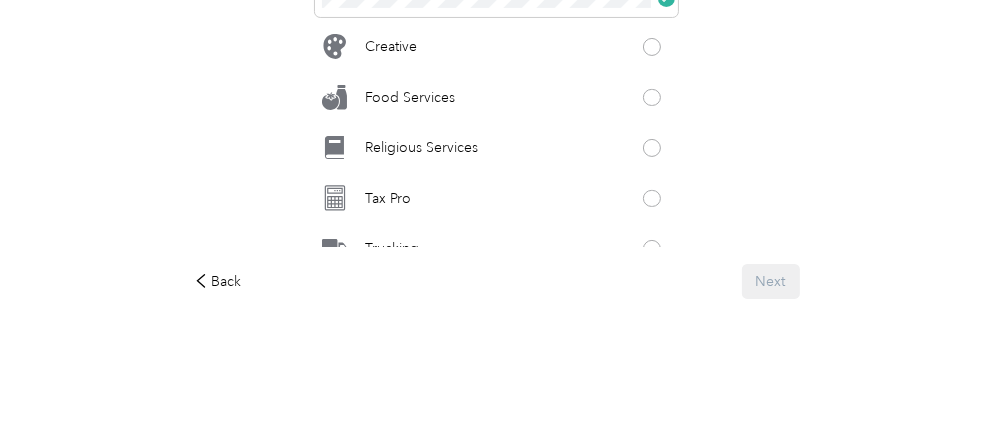 scroll, scrollTop: 1140, scrollLeft: 0, axis: vertical 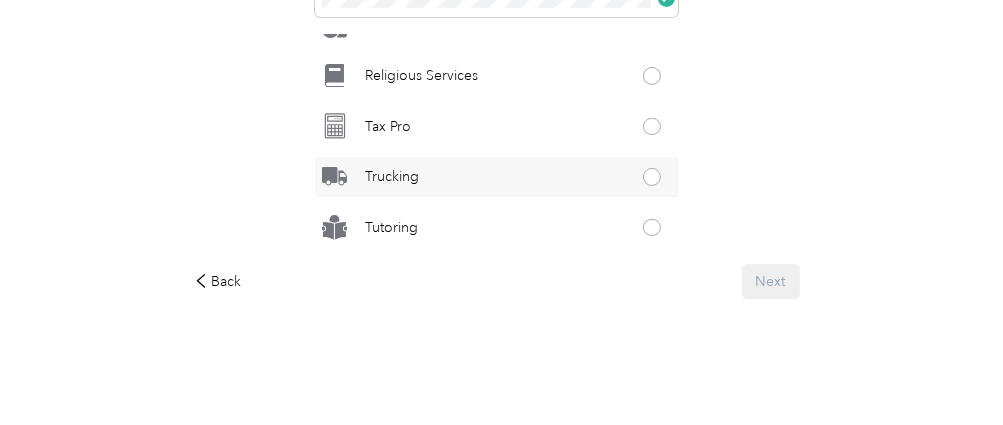 click at bounding box center [652, 177] 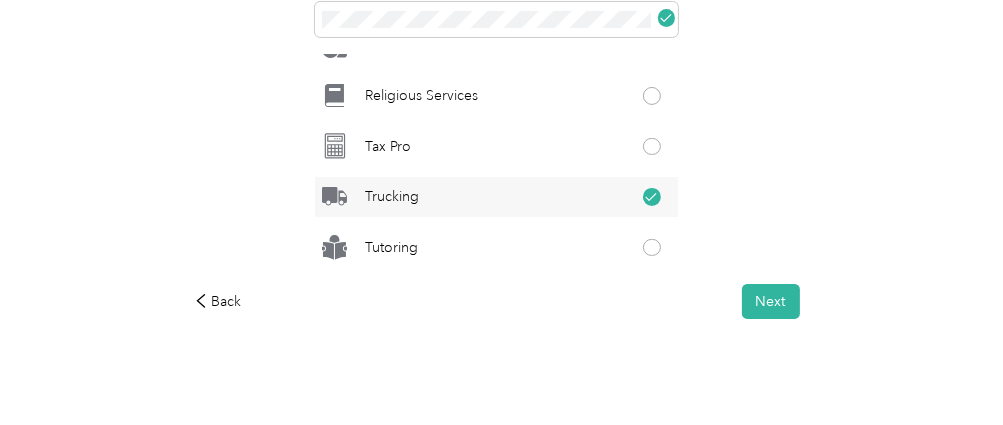 scroll, scrollTop: 338, scrollLeft: 0, axis: vertical 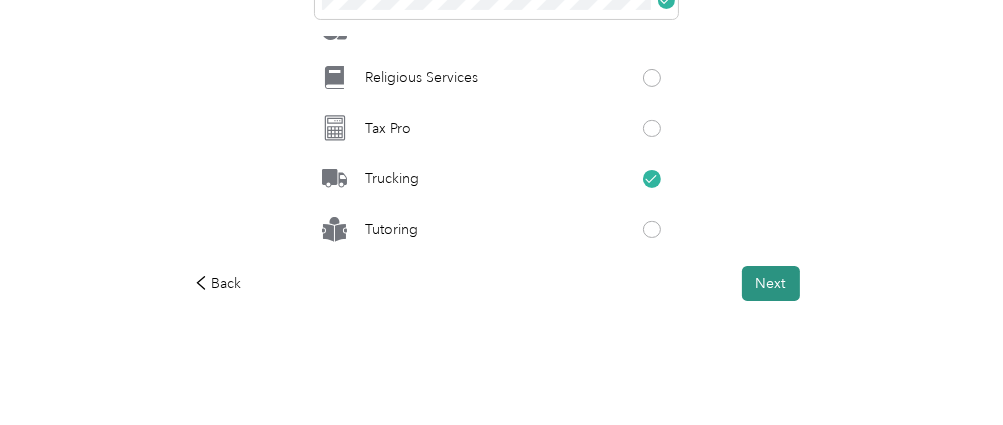 click on "Next" at bounding box center (771, 283) 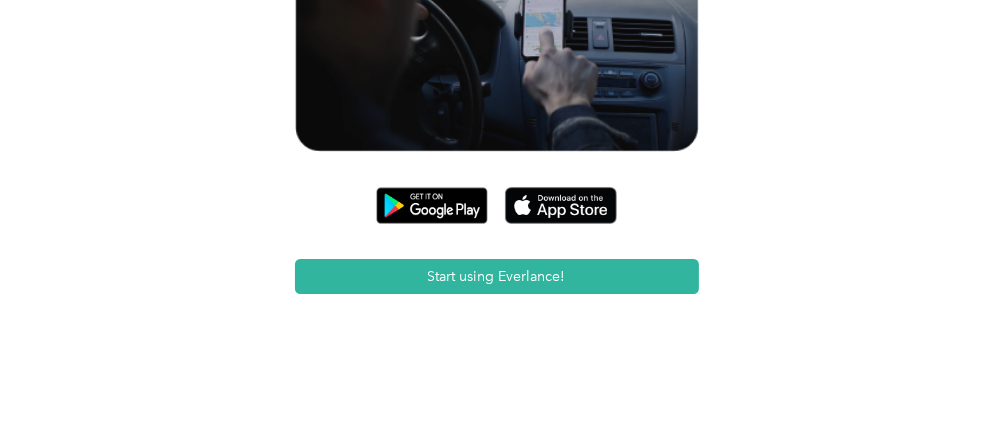 scroll, scrollTop: 378, scrollLeft: 0, axis: vertical 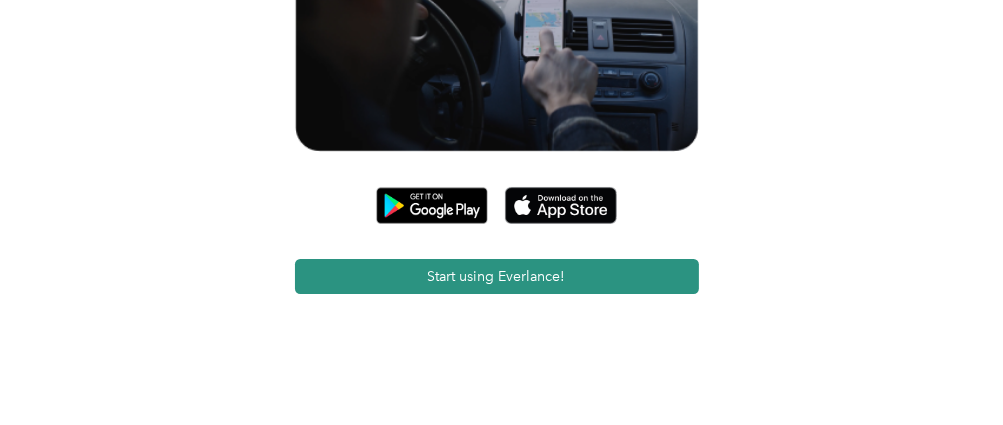 click on "Start using Everlance!" at bounding box center (497, 276) 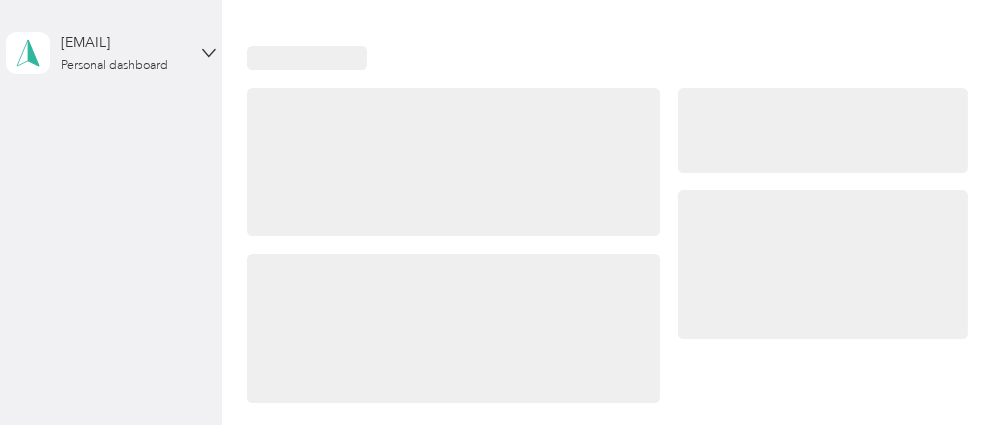 scroll, scrollTop: 0, scrollLeft: 0, axis: both 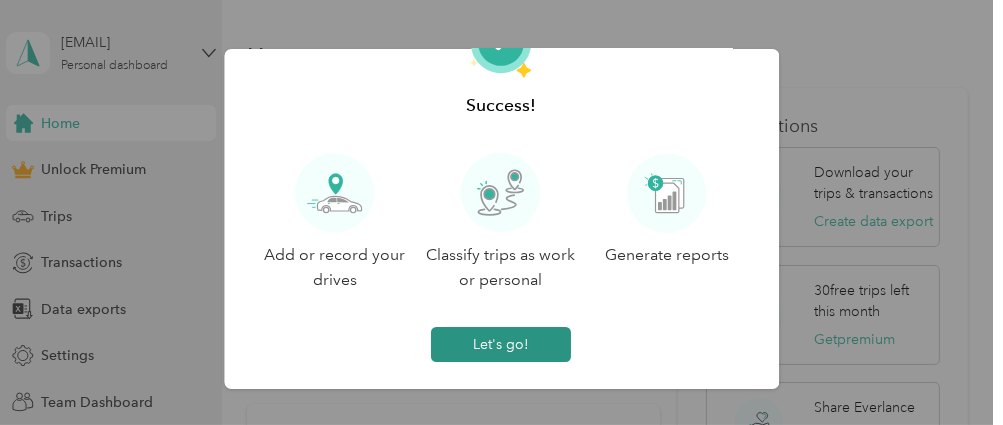 click on "Let's go!" at bounding box center [502, 344] 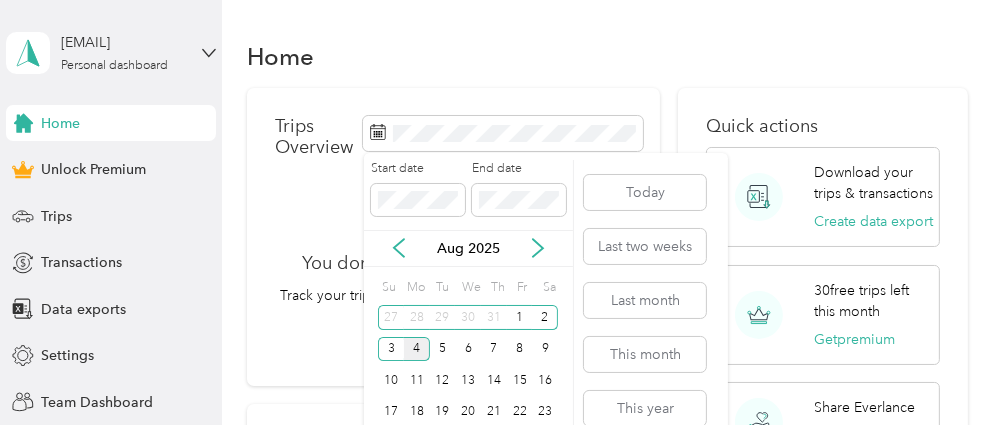 click on "4" at bounding box center (417, 349) 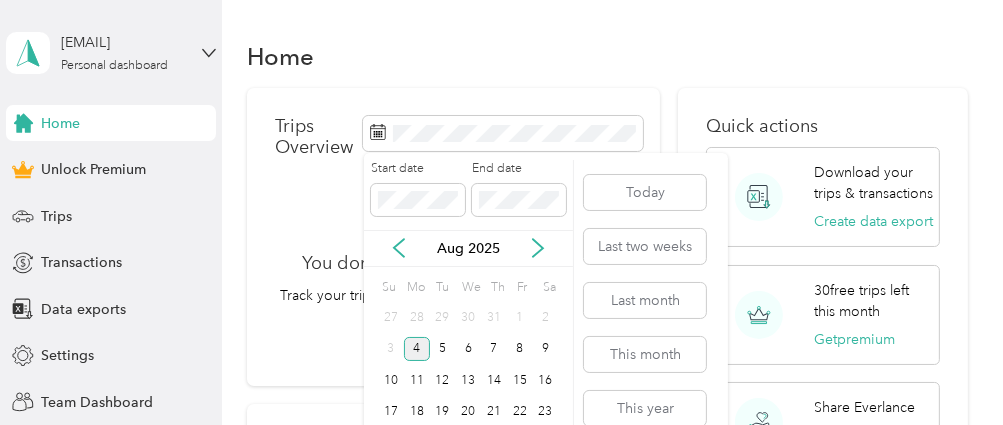 click on "4" at bounding box center [417, 349] 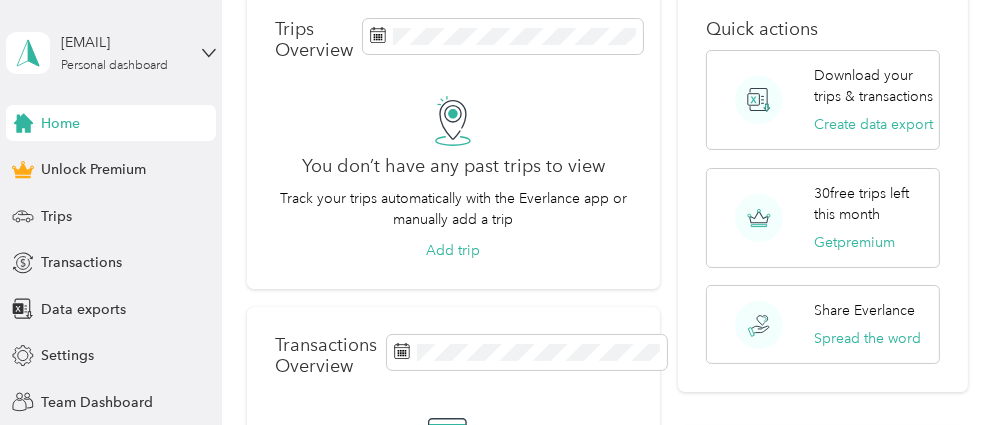 scroll, scrollTop: 124, scrollLeft: 0, axis: vertical 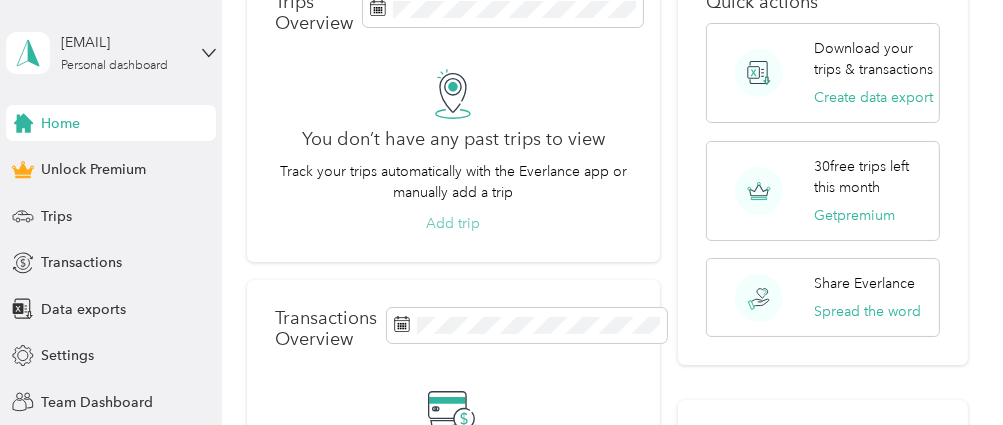 click on "Add trip" at bounding box center (453, 223) 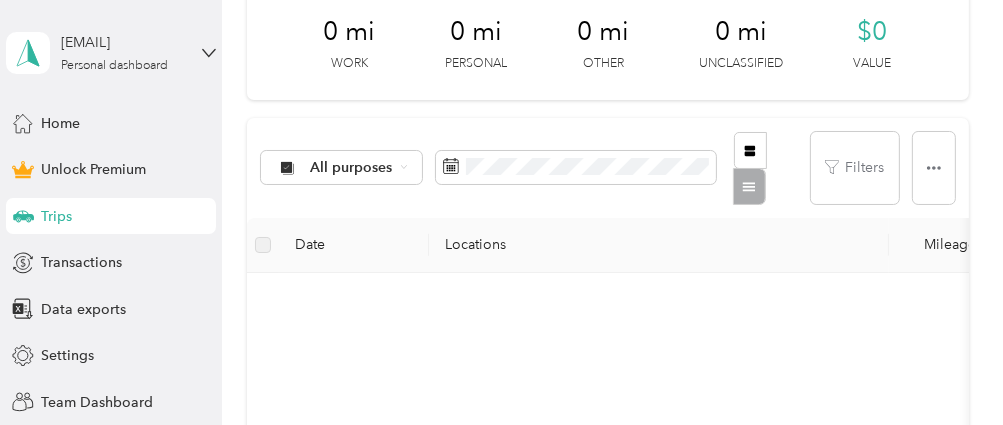 scroll, scrollTop: 285, scrollLeft: 0, axis: vertical 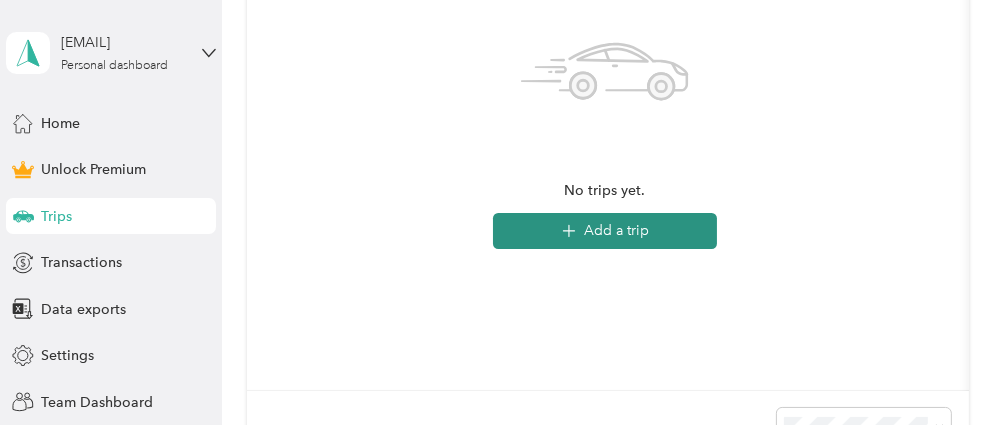 click on "Add a trip" at bounding box center (605, 231) 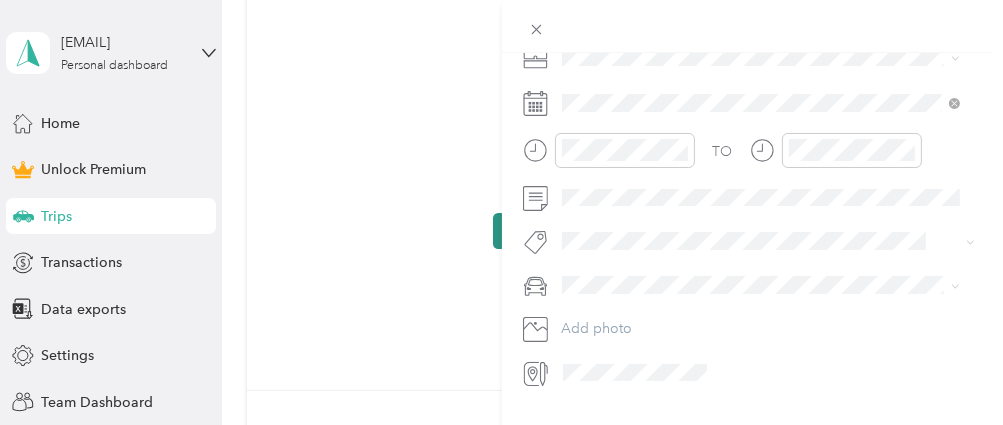 scroll, scrollTop: 576, scrollLeft: 0, axis: vertical 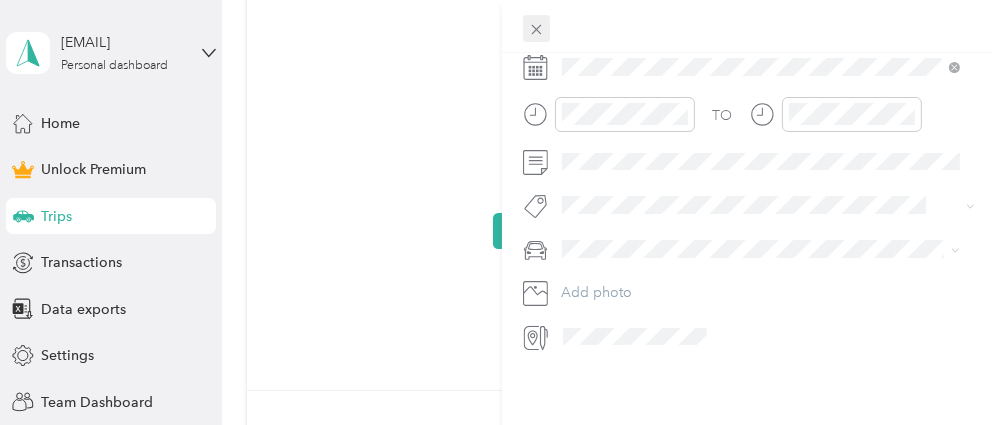 click 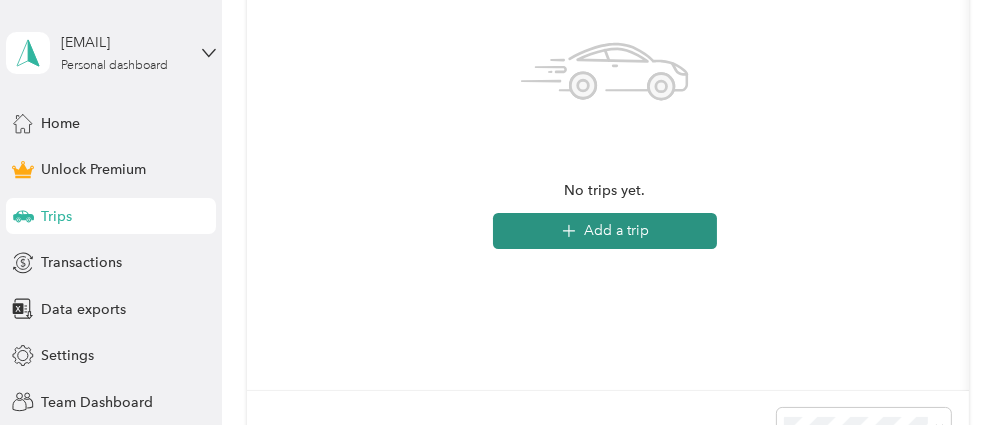click on "Add a trip" at bounding box center [605, 231] 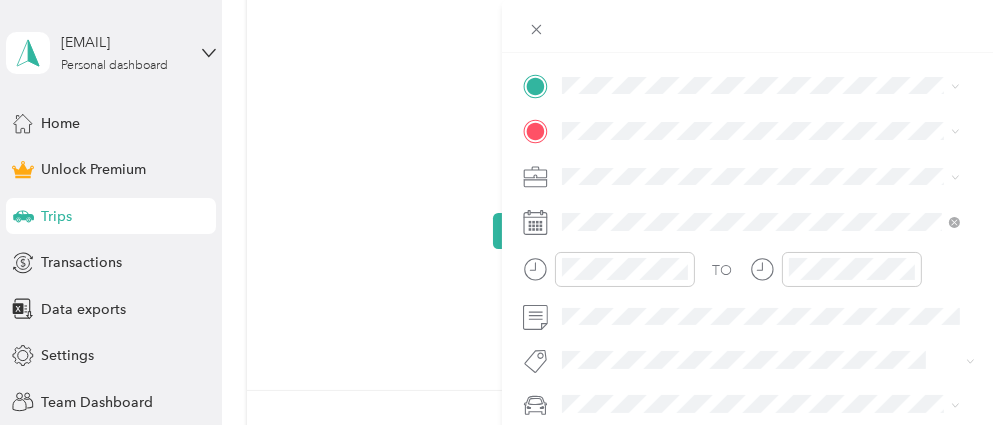 scroll, scrollTop: 411, scrollLeft: 0, axis: vertical 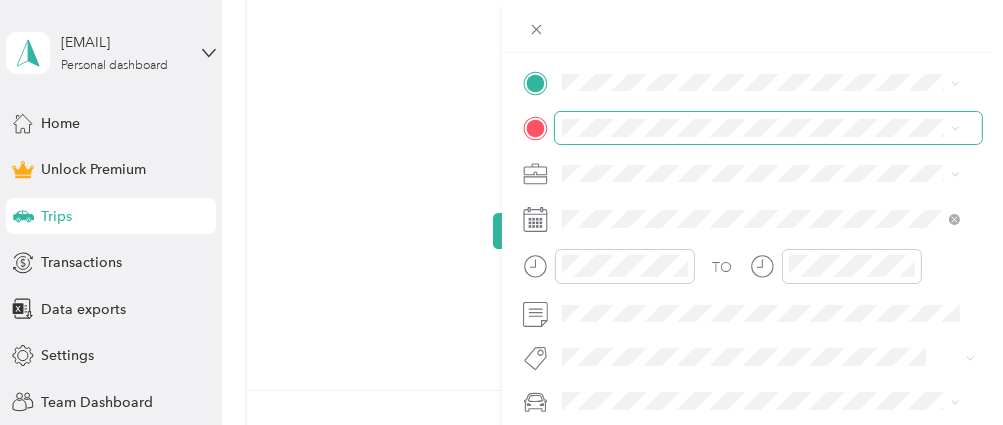 click at bounding box center [769, 128] 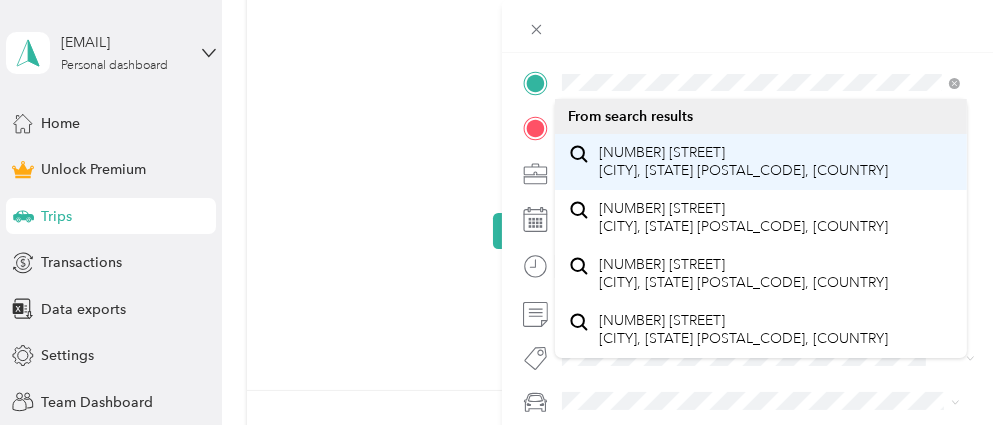 click on "[NUMBER] [STREET]
[CITY], [STATE] [POSTAL_CODE], [COUNTRY]" at bounding box center [743, 161] 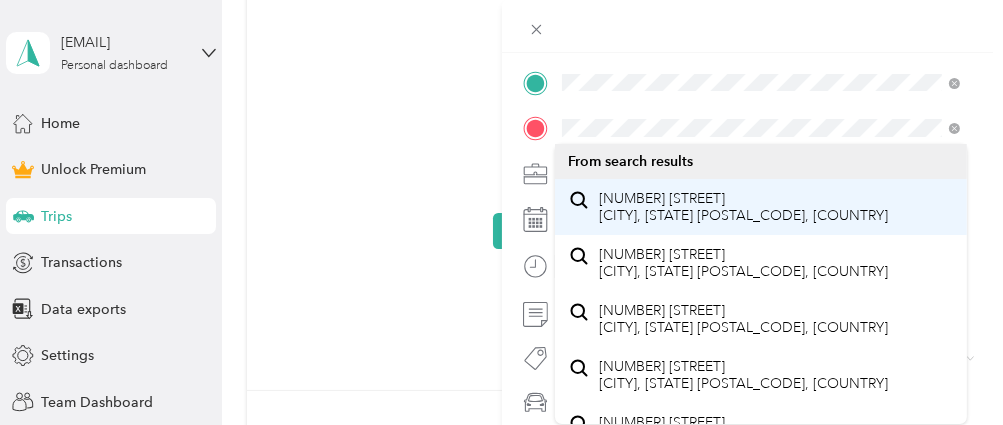 click on "[NUMBER] [STREET]
[CITY], [STATE] [POSTAL_CODE], [COUNTRY]" at bounding box center (743, 207) 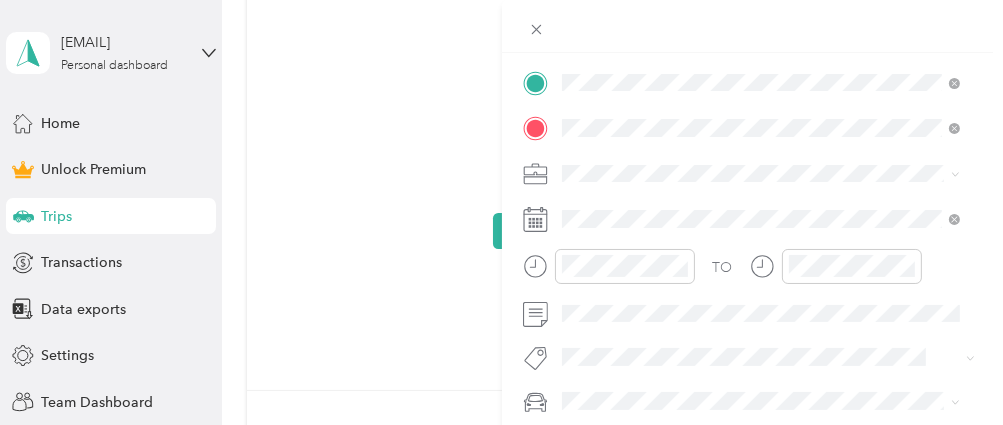 scroll, scrollTop: 435, scrollLeft: 0, axis: vertical 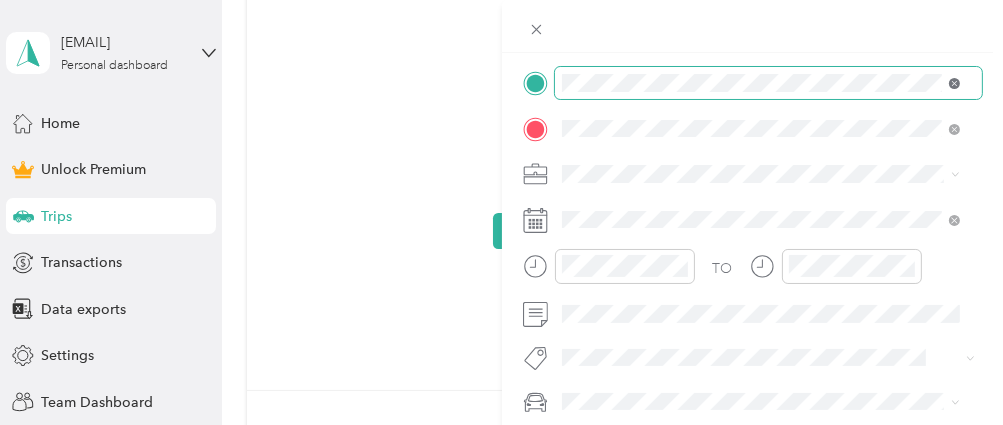 click 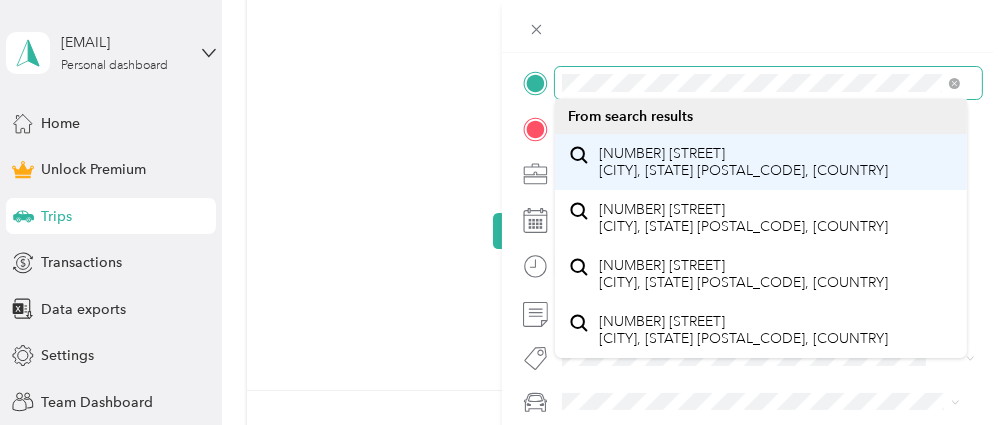 click on "[NUMBER] [STREET]
[CITY], [STATE] [POSTAL_CODE], [COUNTRY]" at bounding box center [743, 162] 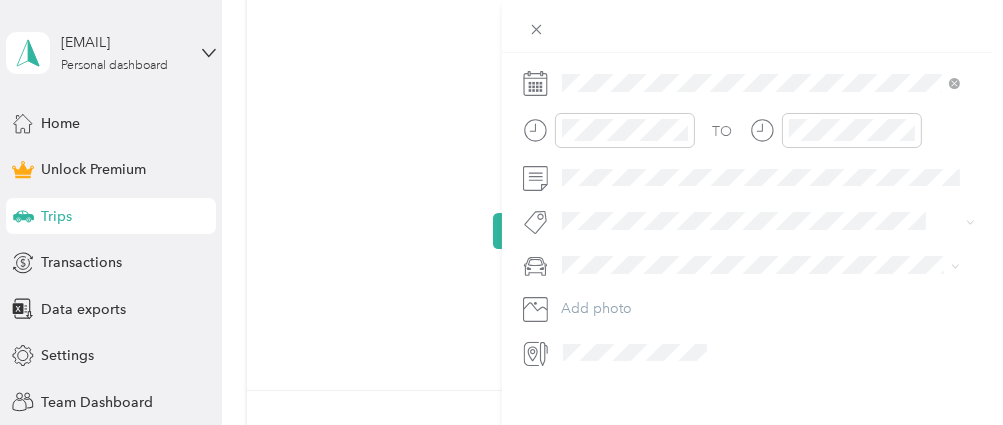 scroll, scrollTop: 556, scrollLeft: 0, axis: vertical 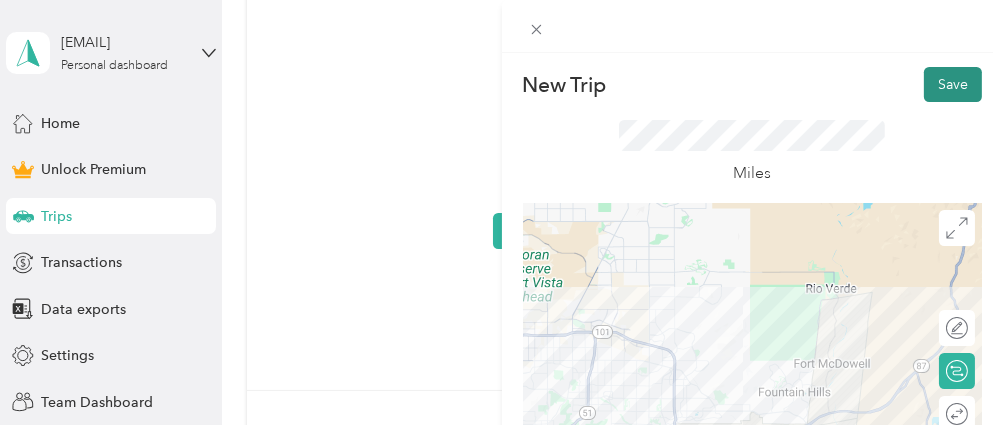 click on "Save" at bounding box center (953, 84) 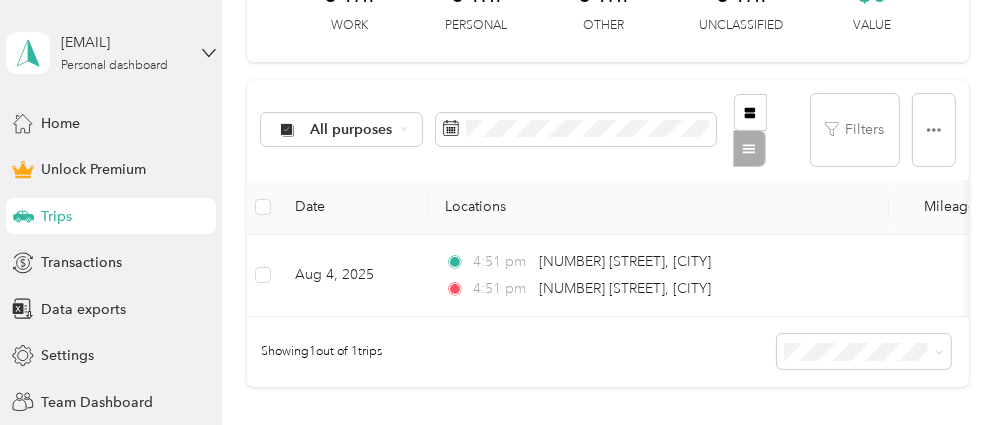 scroll, scrollTop: 313, scrollLeft: 0, axis: vertical 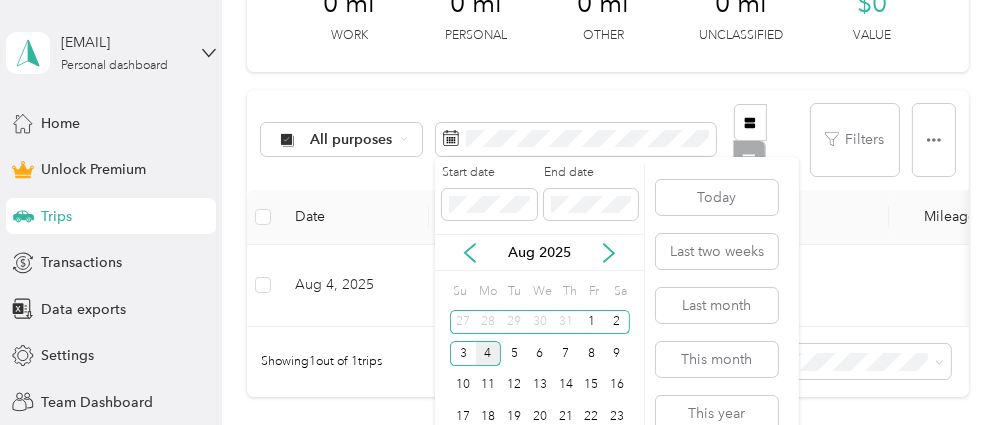 click on "4" at bounding box center (489, 353) 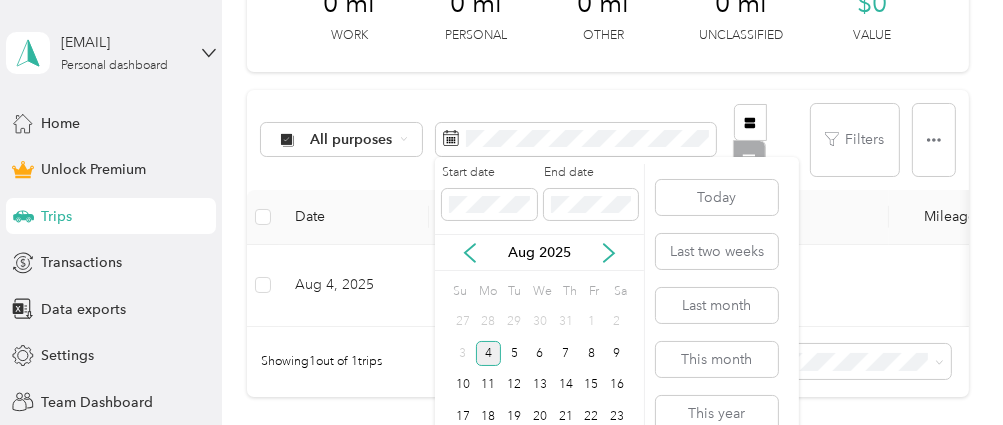 click on "4" at bounding box center (489, 353) 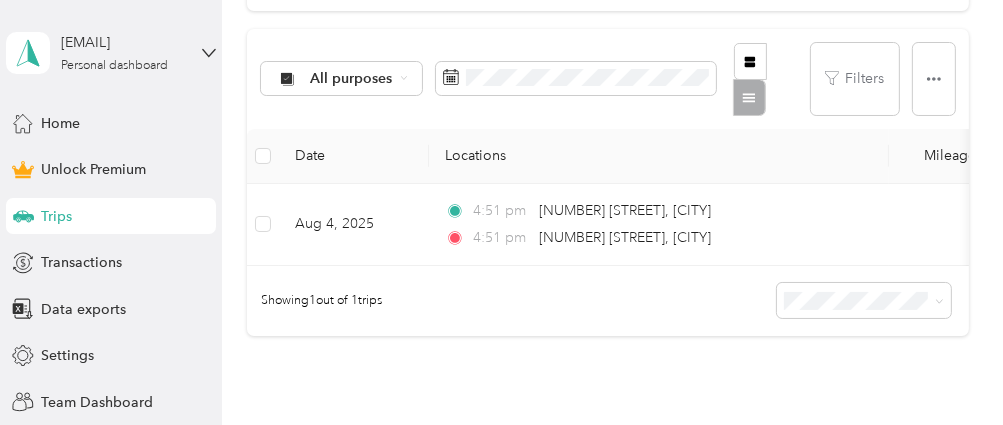 scroll, scrollTop: 339, scrollLeft: 0, axis: vertical 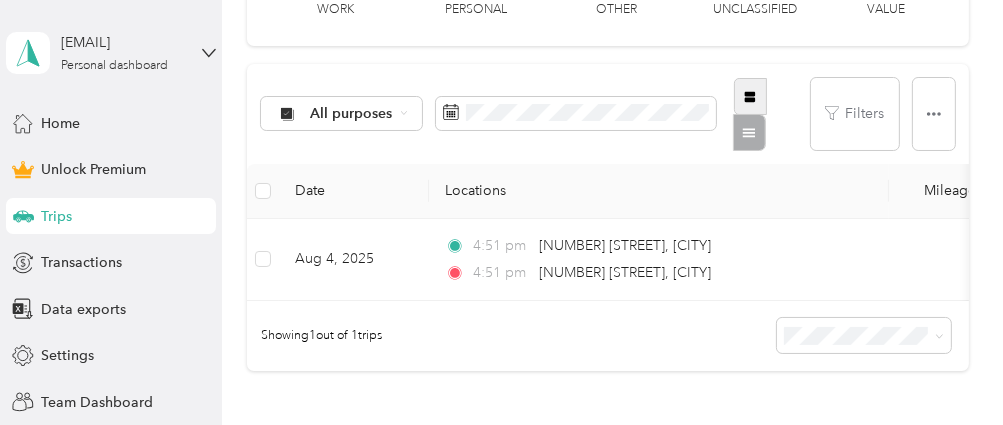 click 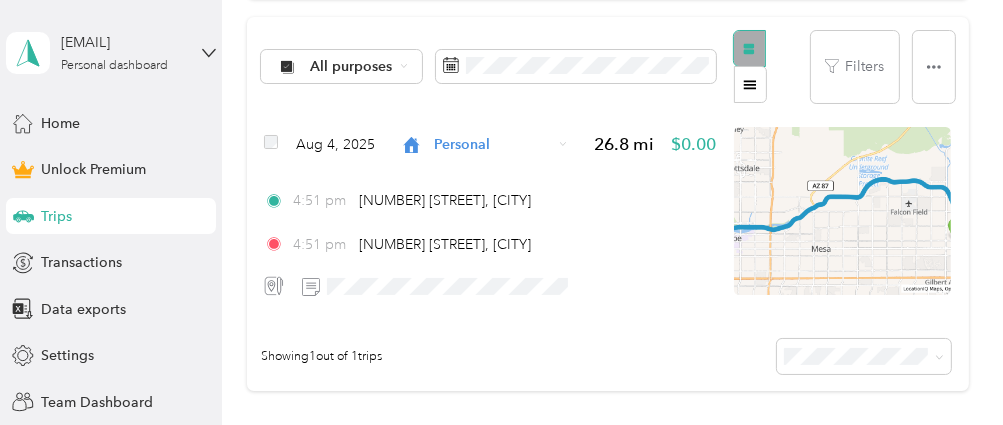 scroll, scrollTop: 400, scrollLeft: 0, axis: vertical 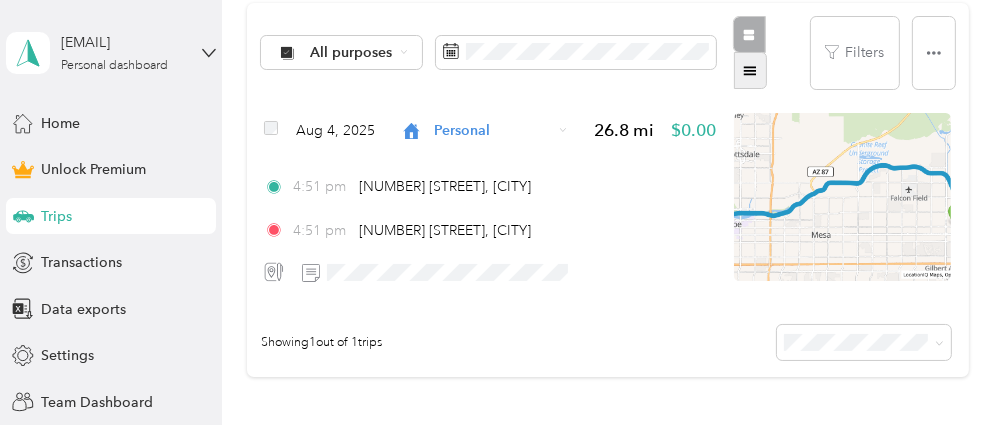 click 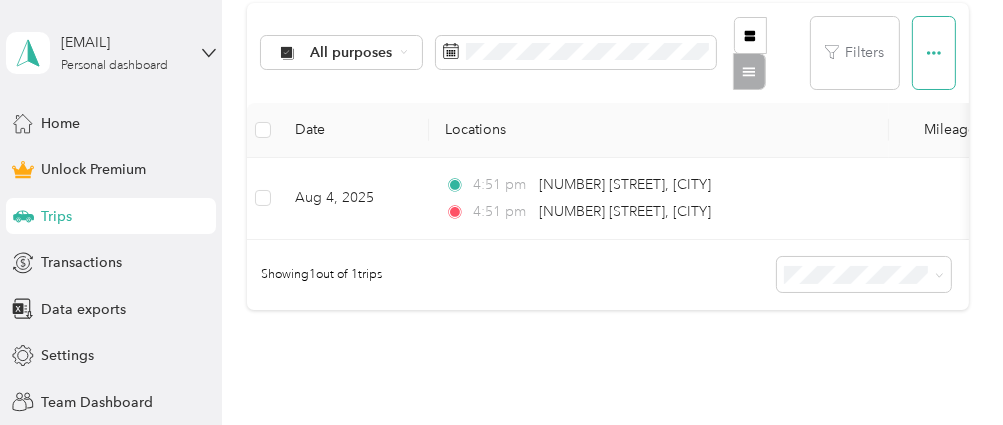 click 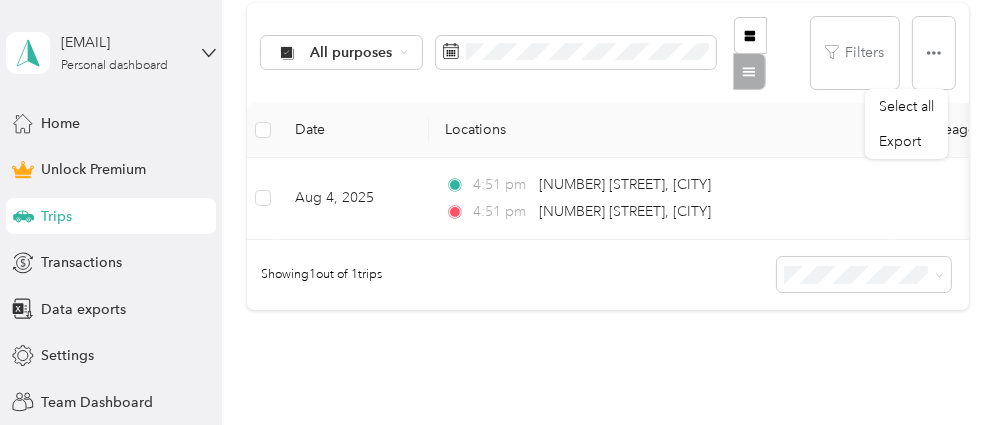 click on "Locations" at bounding box center (659, 130) 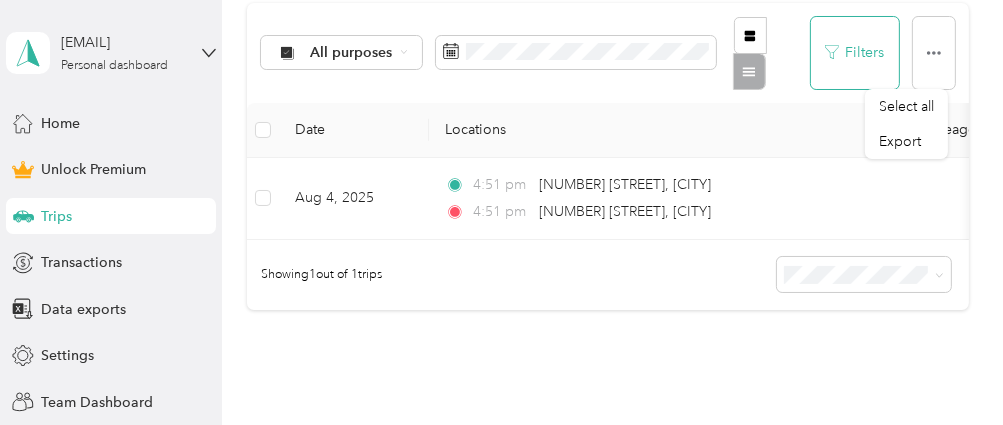 click on "Filters" at bounding box center [855, 53] 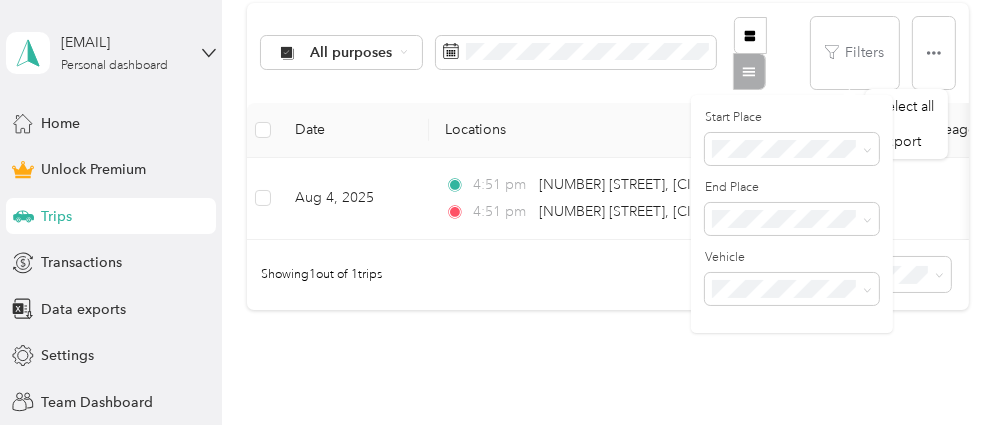 click on "Aug 4, 2025 4:51 pm [NUMBER] [STREET], [CITY] 4:51 pm [NUMBER] [STREET], [CITY] 26.8 $0.00 Personal Manual -- Showing  1  out of   1  trips" at bounding box center (608, 34) 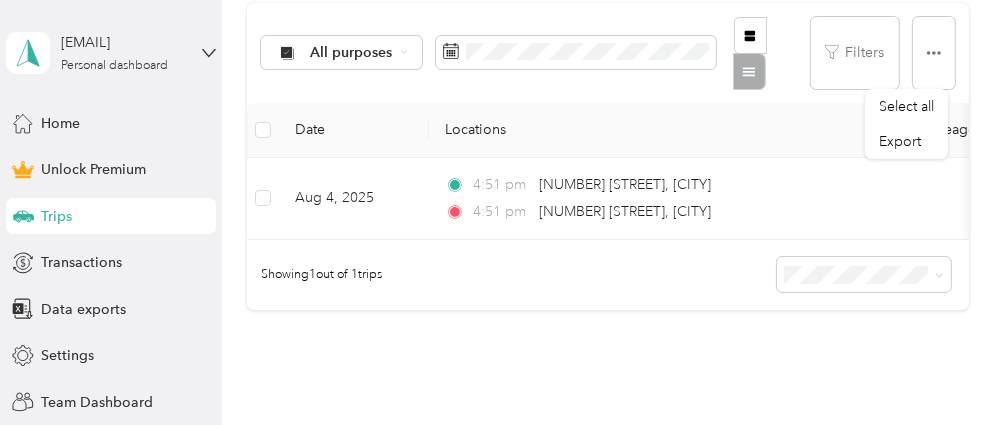 click on "4:51 pm [NUMBER] [STREET], [CITY]" at bounding box center (655, 212) 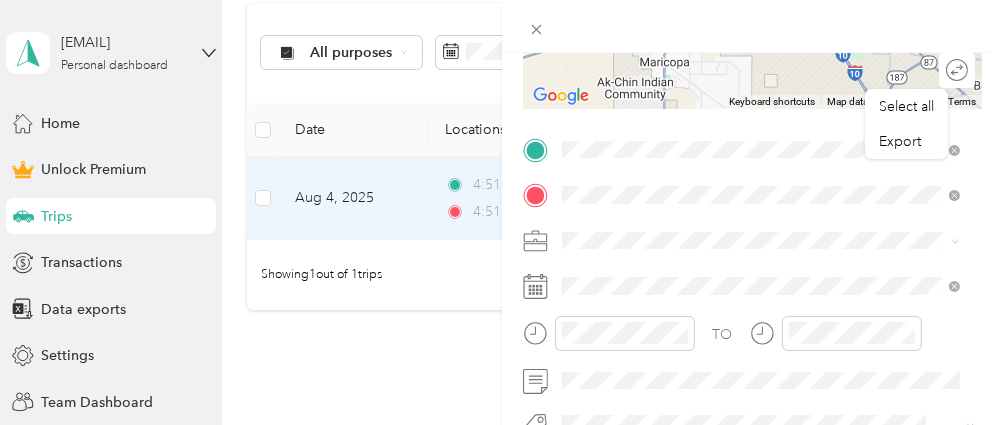 scroll, scrollTop: 342, scrollLeft: 0, axis: vertical 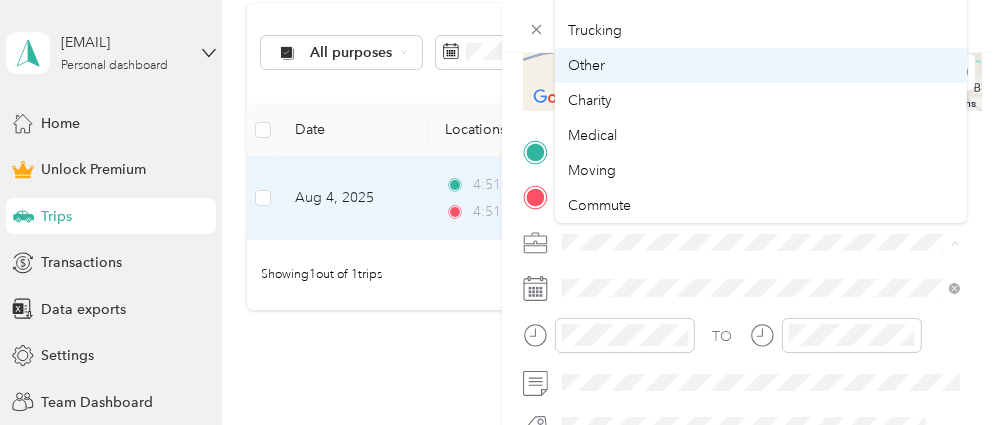 click on "Other" at bounding box center [761, 65] 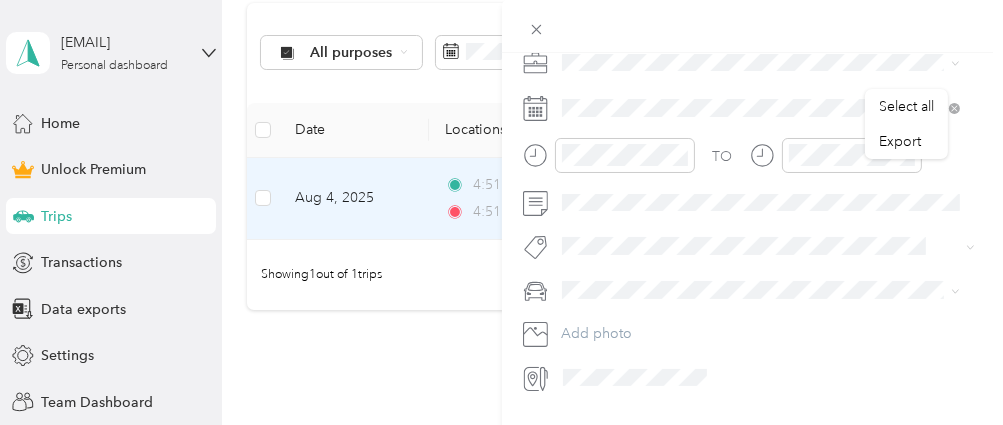 scroll, scrollTop: 576, scrollLeft: 0, axis: vertical 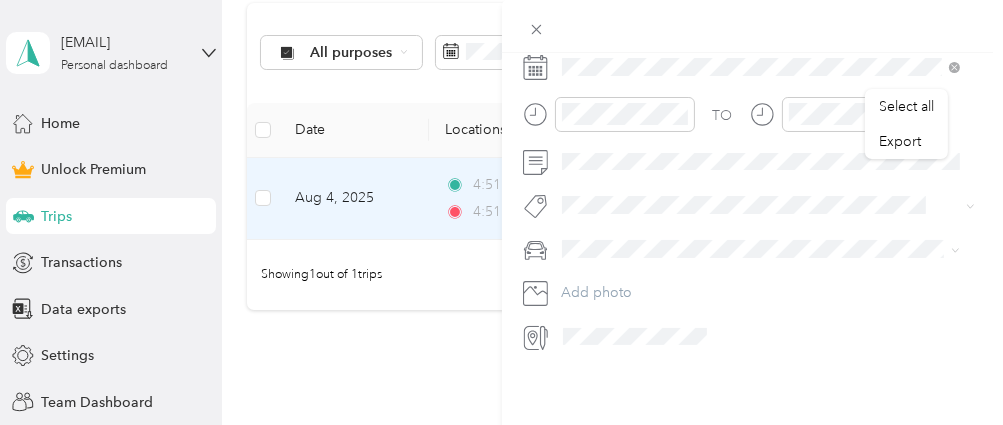 click at bounding box center [769, 337] 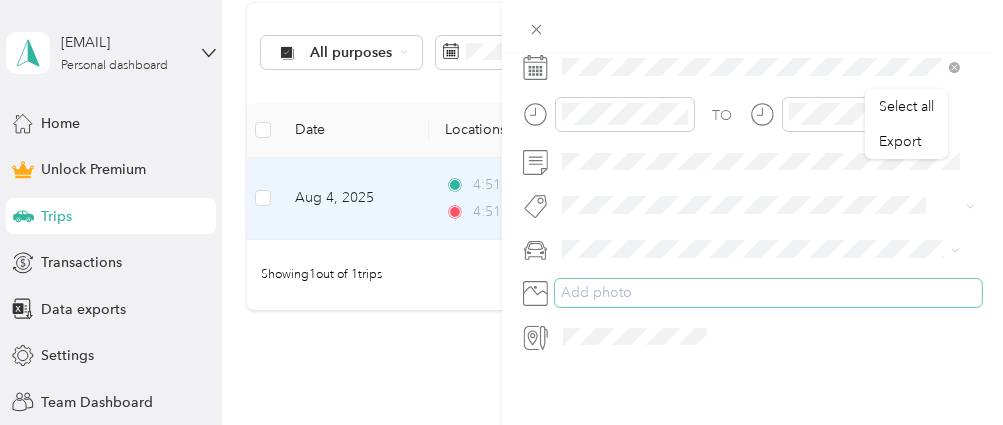 click on "Add photo" at bounding box center (769, 293) 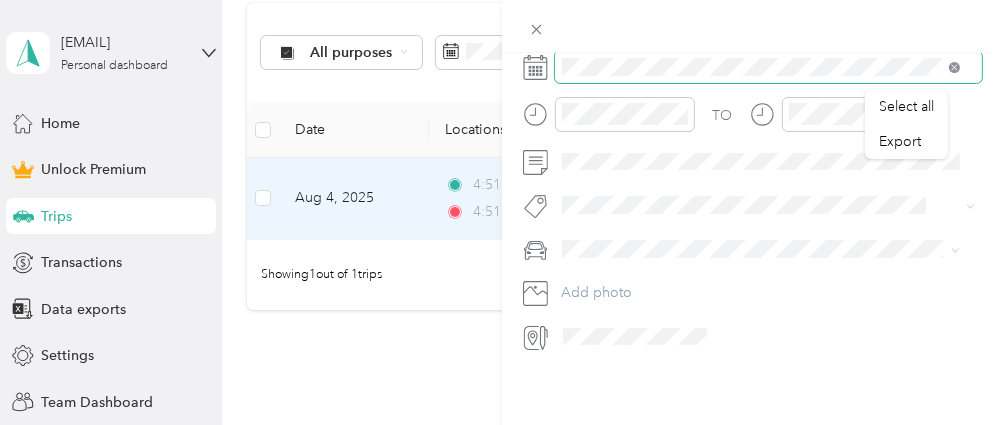 click 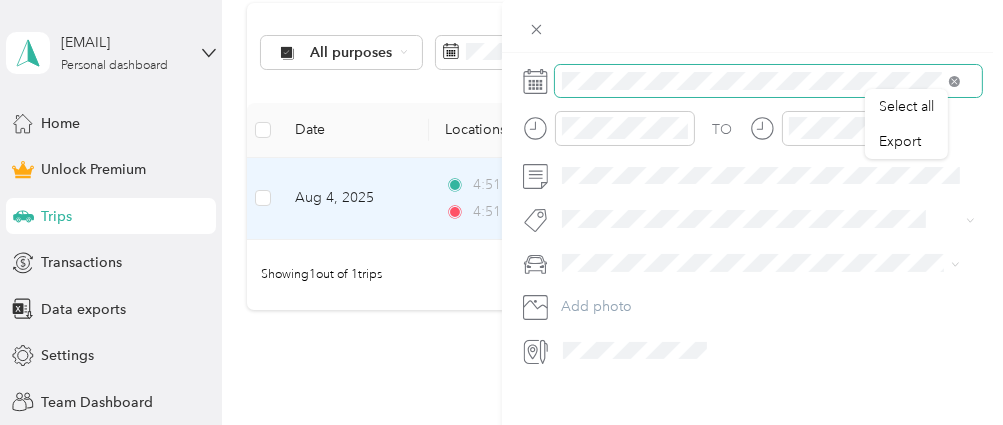 scroll, scrollTop: 543, scrollLeft: 0, axis: vertical 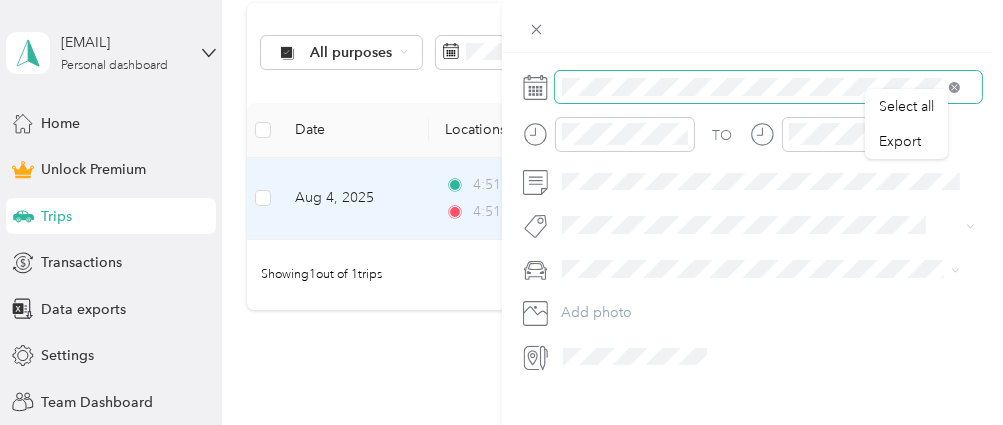click 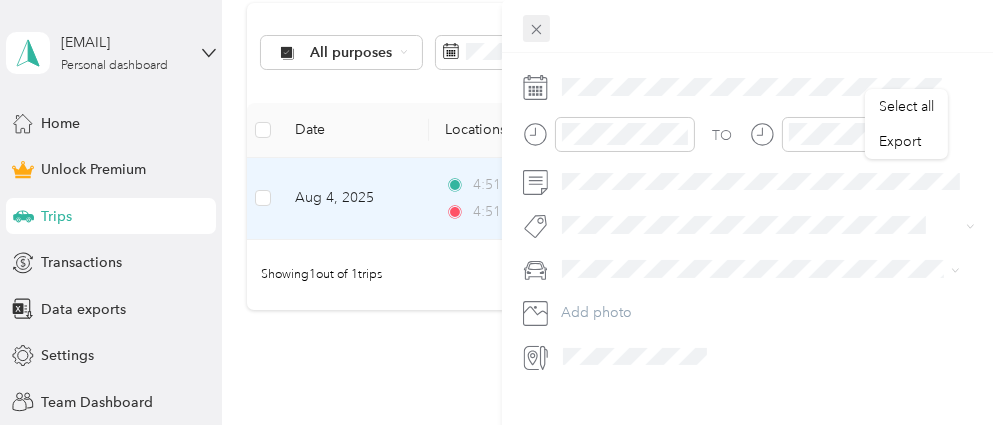 click 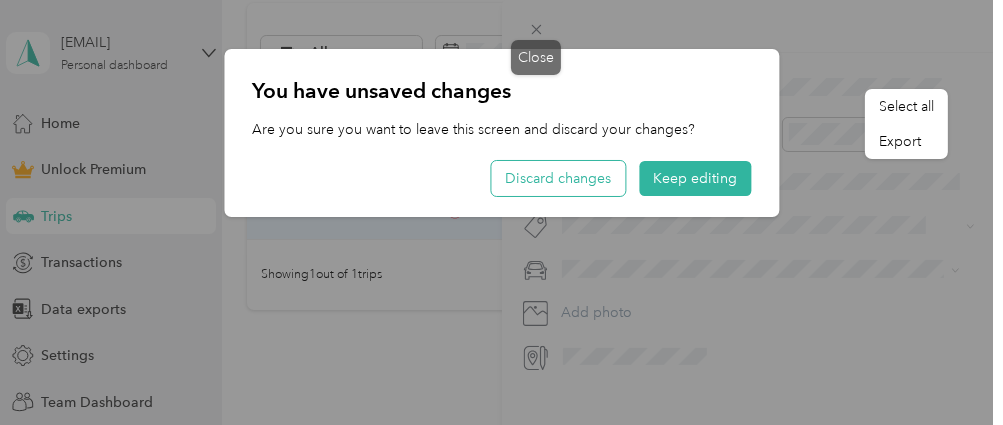 click on "Discard changes" at bounding box center (558, 178) 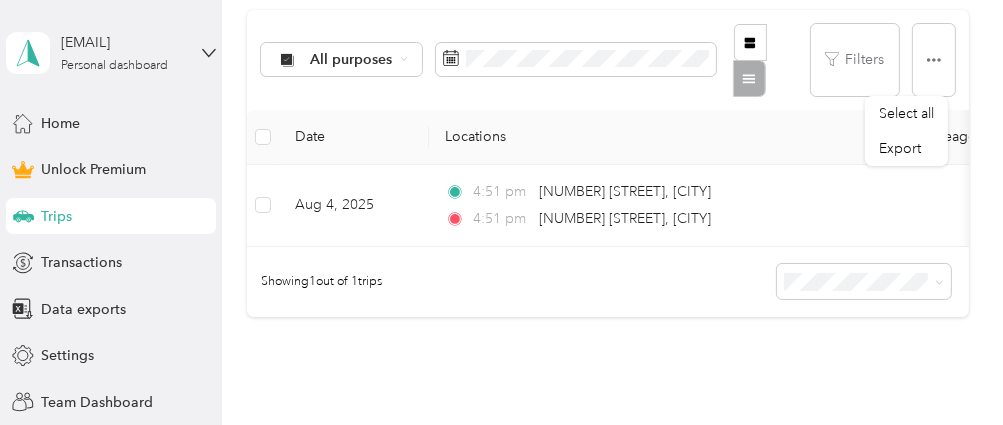 scroll, scrollTop: 392, scrollLeft: 0, axis: vertical 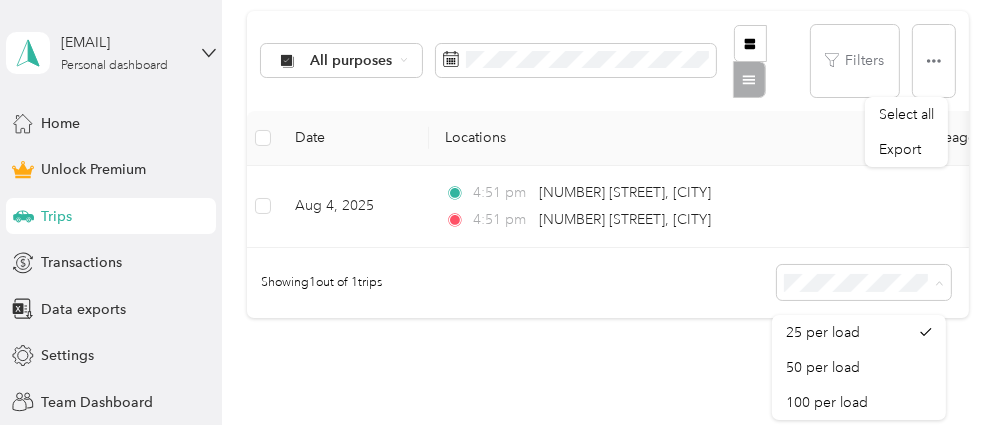 click on "Showing  1  out of   1  trips" at bounding box center [608, 283] 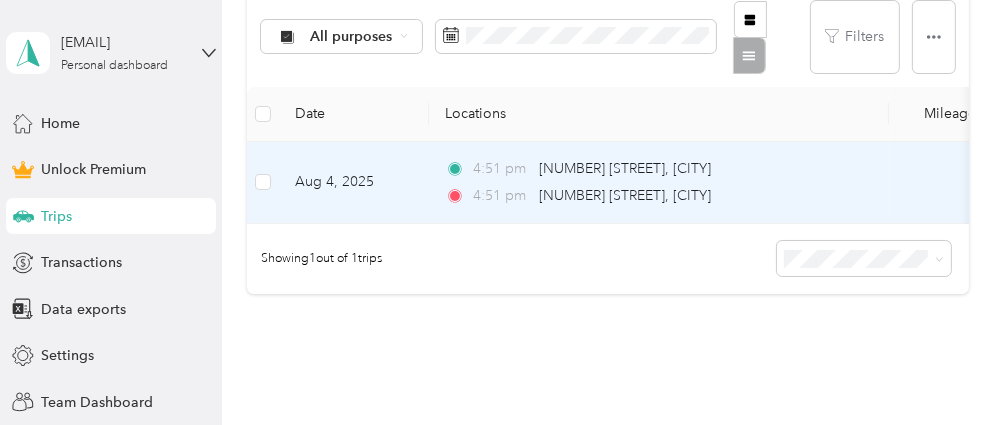 scroll, scrollTop: 423, scrollLeft: 0, axis: vertical 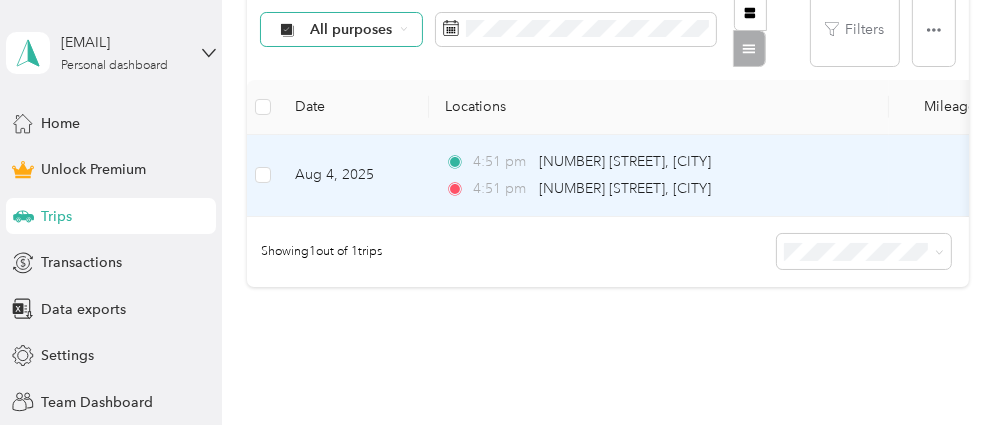 click on "All purposes" at bounding box center (351, 30) 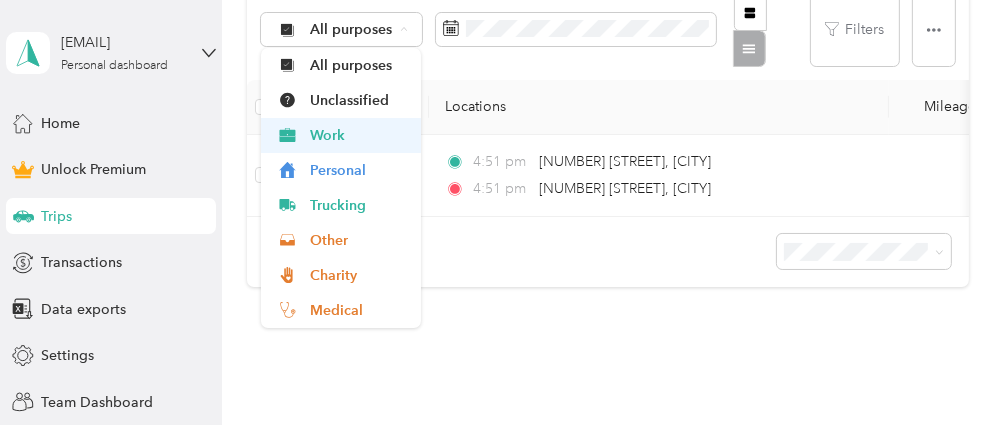 click on "Work" at bounding box center [359, 135] 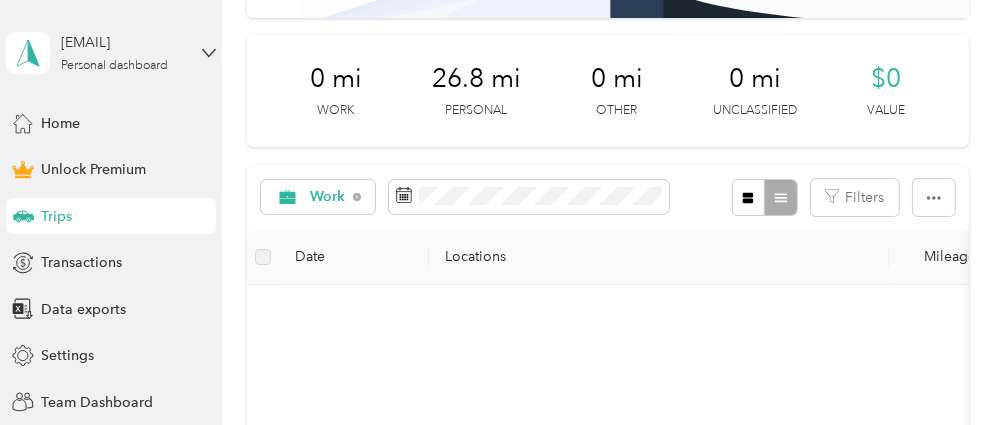 scroll, scrollTop: 234, scrollLeft: 0, axis: vertical 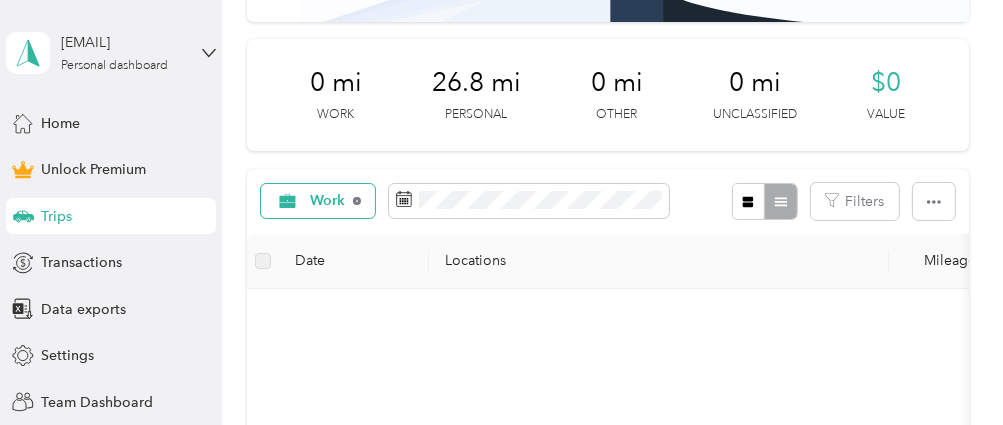 click 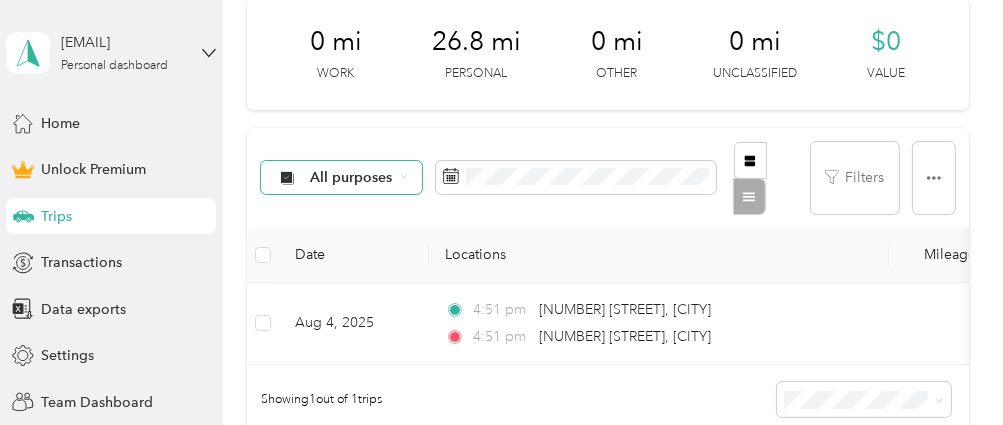 scroll, scrollTop: 275, scrollLeft: 0, axis: vertical 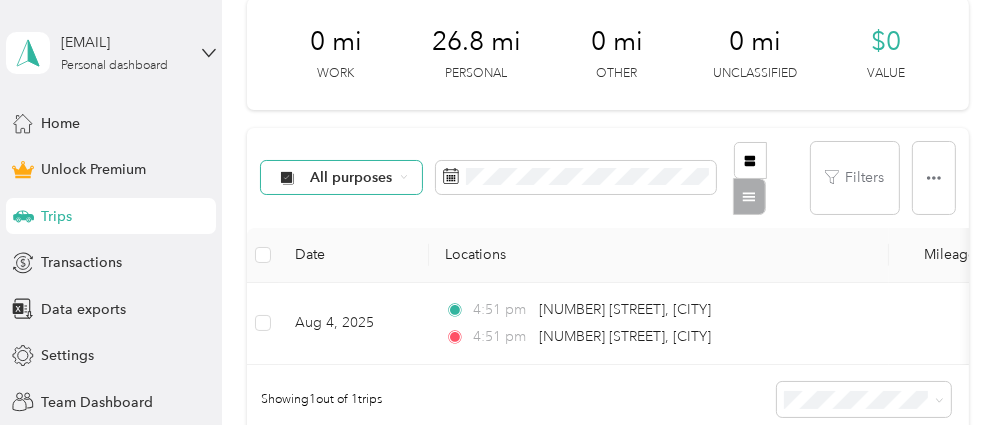 click at bounding box center (765, 178) 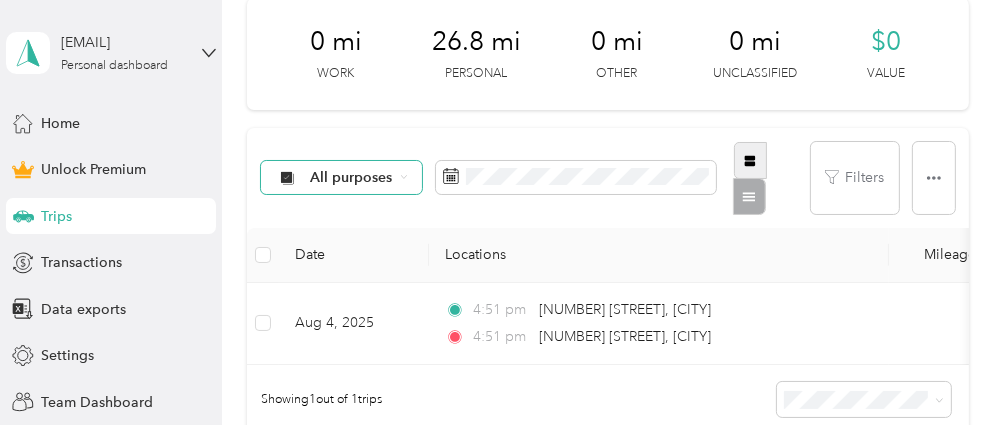 click 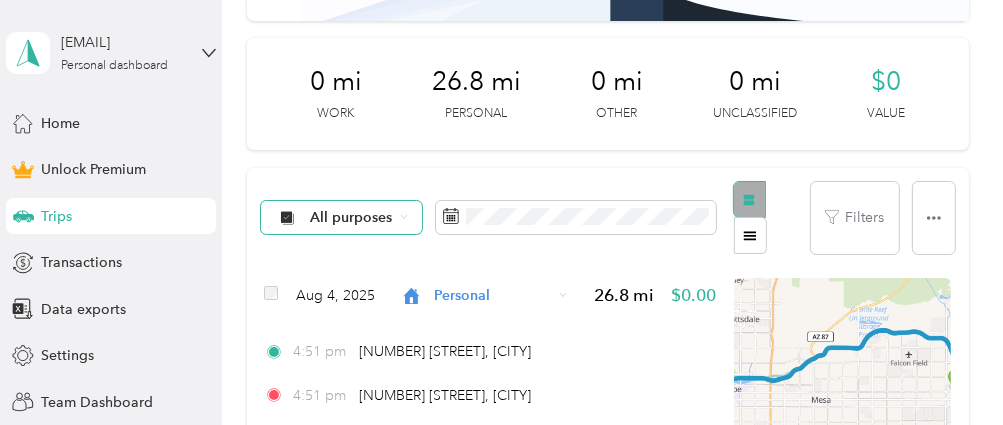 scroll, scrollTop: 234, scrollLeft: 0, axis: vertical 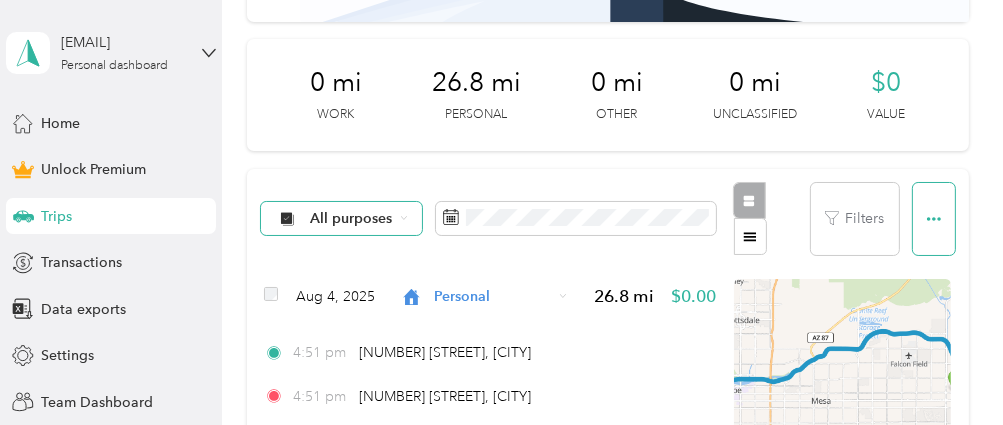 click 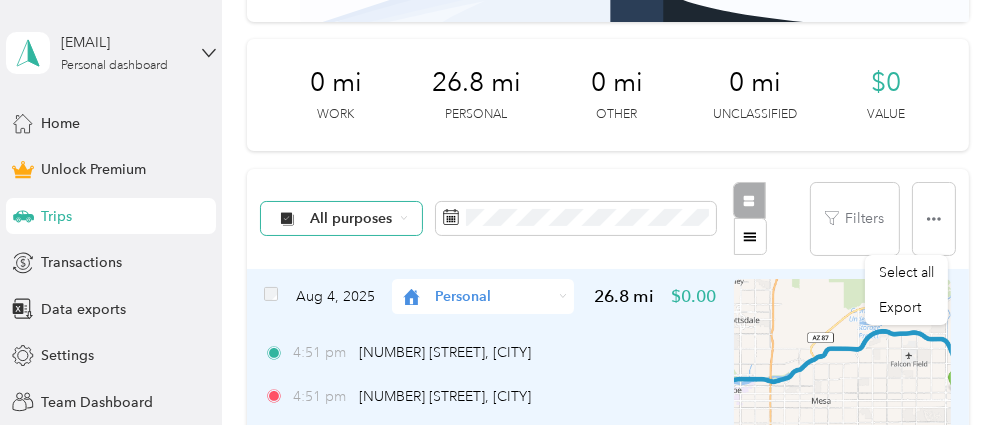 click on "4:51 pm [NUMBER] [STREET], [CITY]" at bounding box center (490, 352) 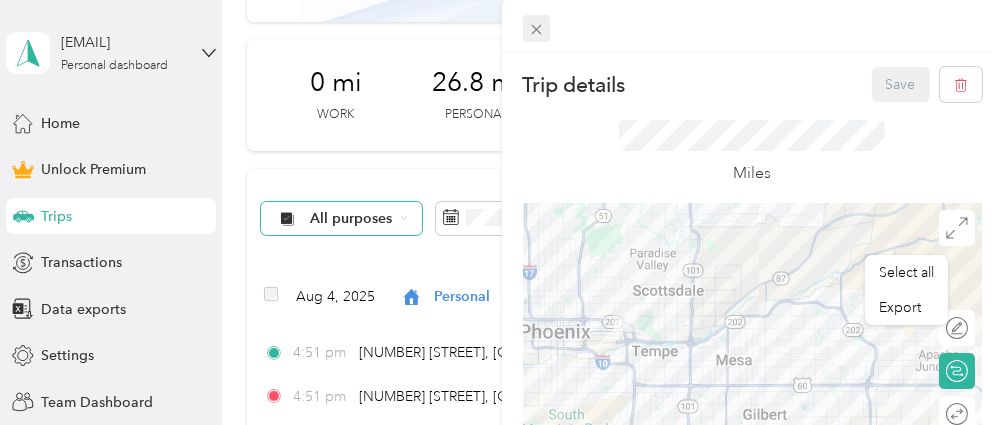 click 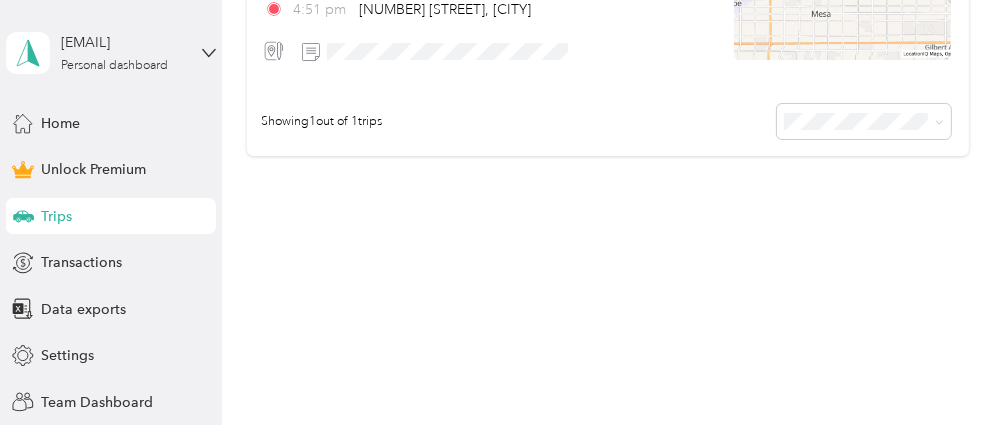 scroll, scrollTop: 627, scrollLeft: 0, axis: vertical 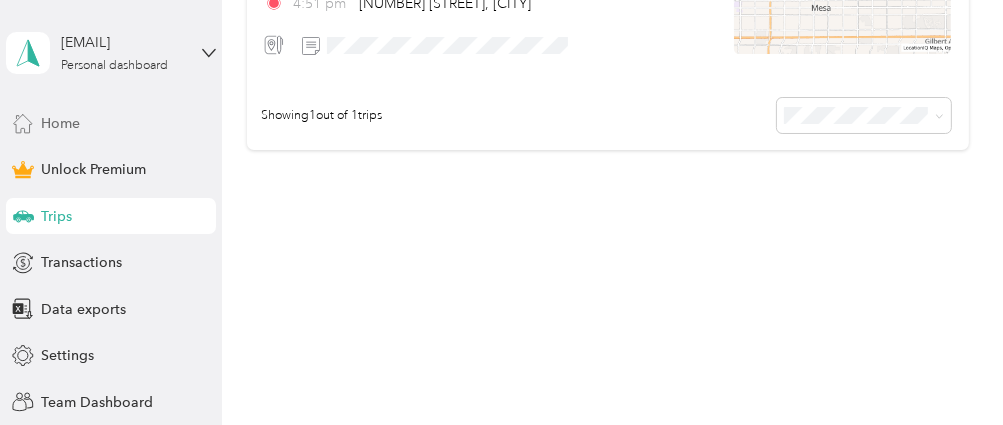 click on "Home" at bounding box center [60, 123] 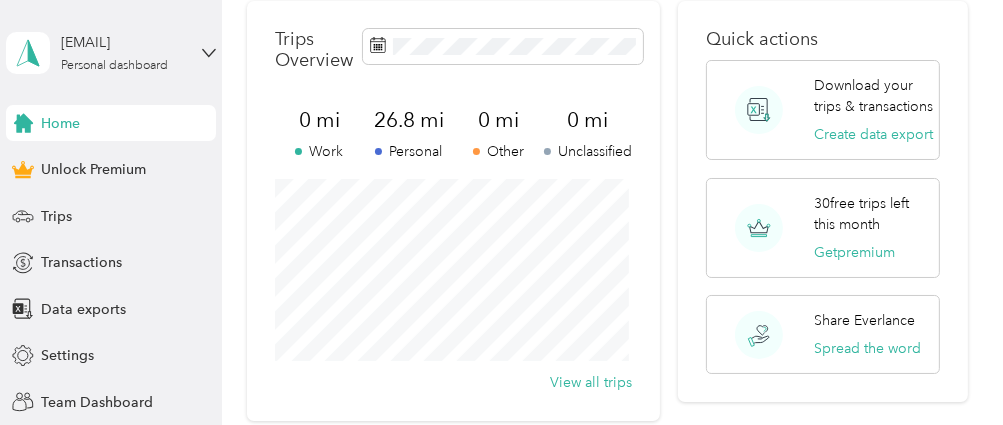 scroll, scrollTop: 83, scrollLeft: 0, axis: vertical 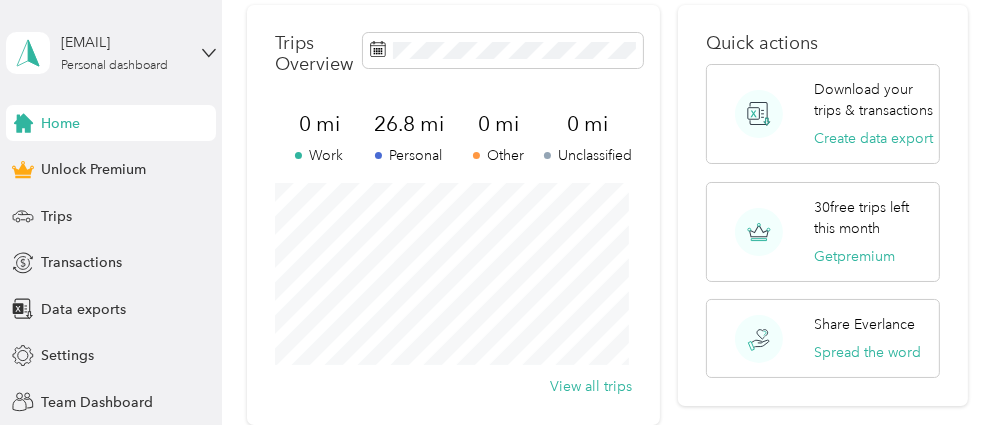 click on "0   mi Work" at bounding box center (319, 138) 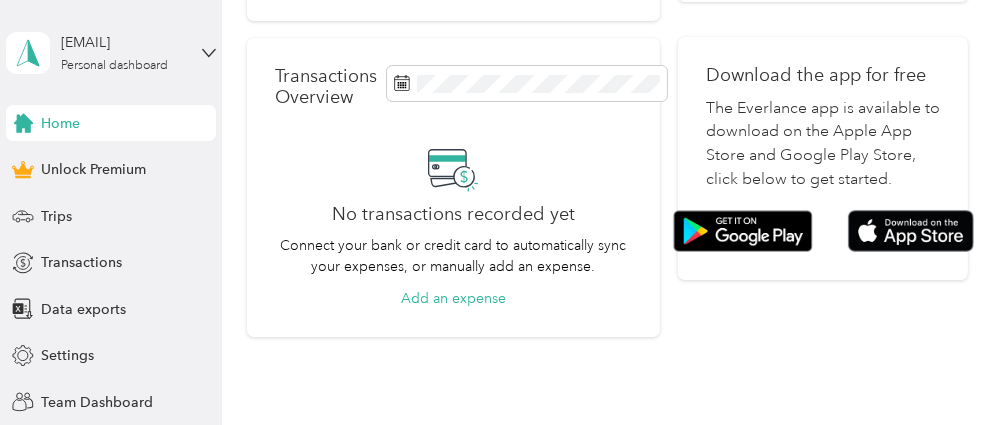 scroll, scrollTop: 488, scrollLeft: 0, axis: vertical 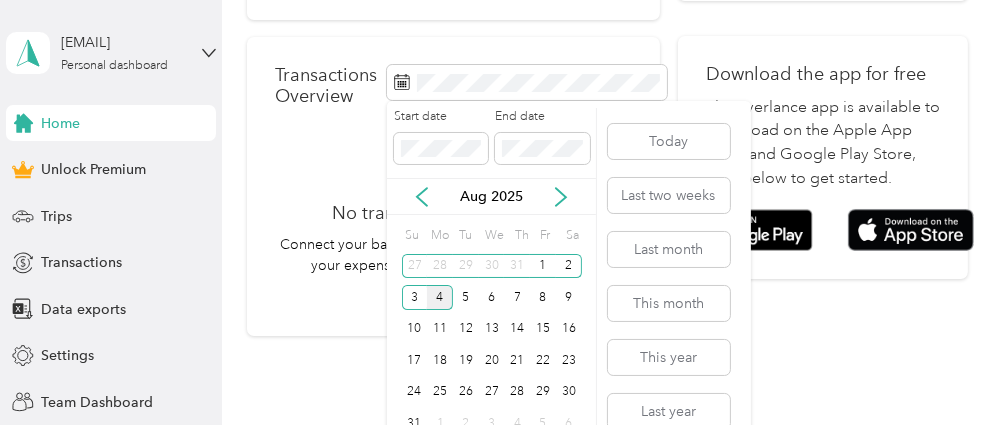 click on "4" at bounding box center (440, 297) 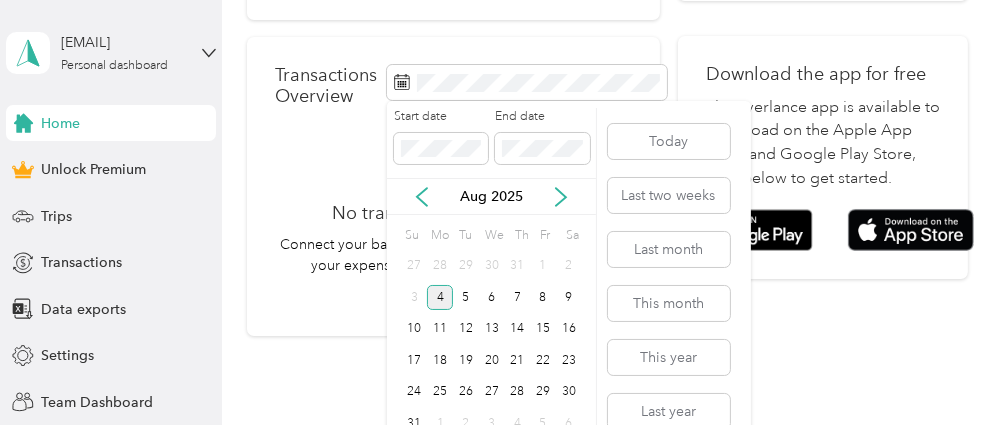 click on "4" at bounding box center [440, 297] 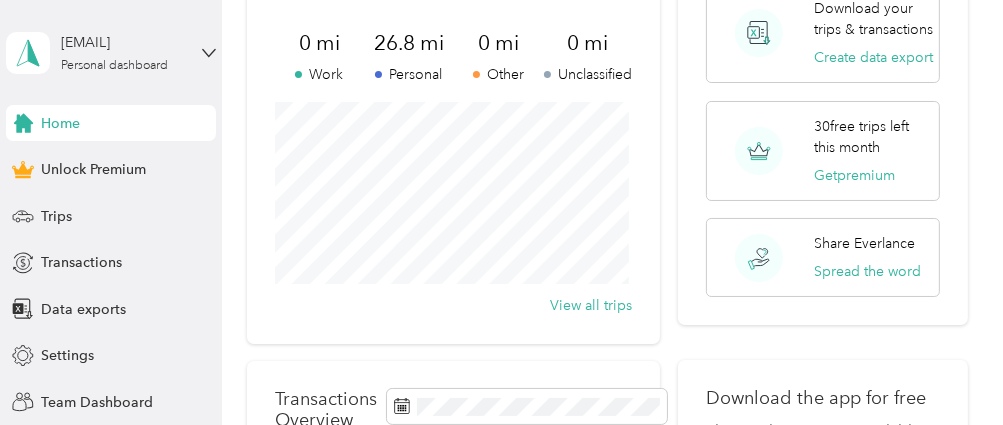 scroll, scrollTop: 159, scrollLeft: 0, axis: vertical 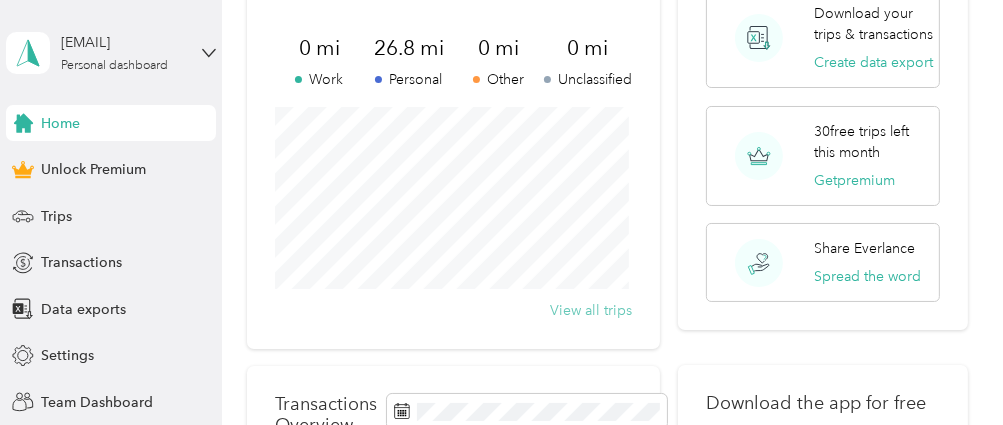 click on "View all trips" at bounding box center (591, 310) 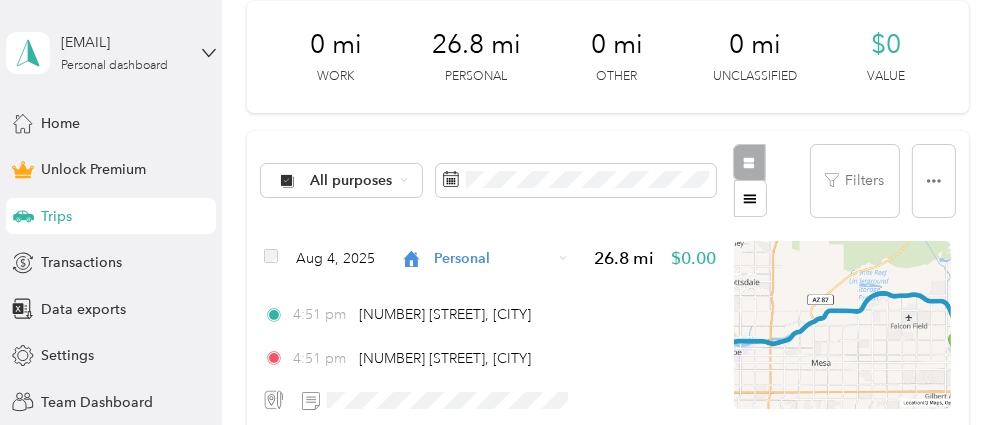 scroll, scrollTop: 283, scrollLeft: 0, axis: vertical 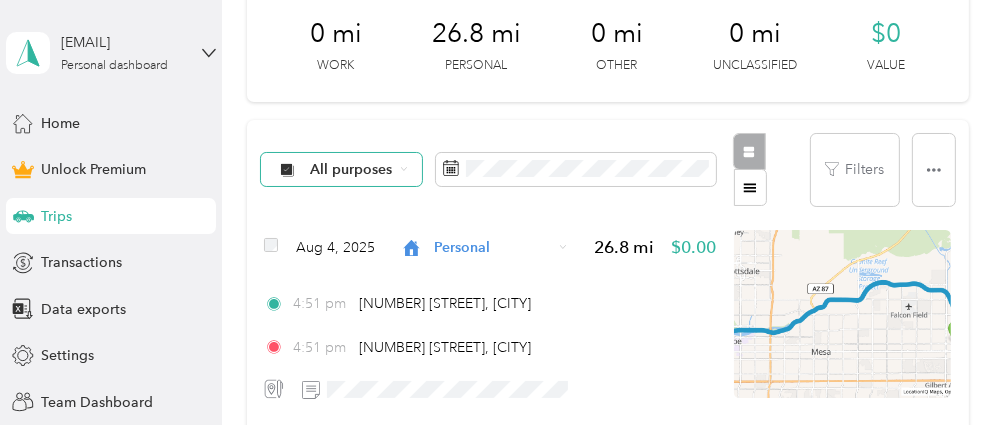 click on "All purposes" at bounding box center (351, 170) 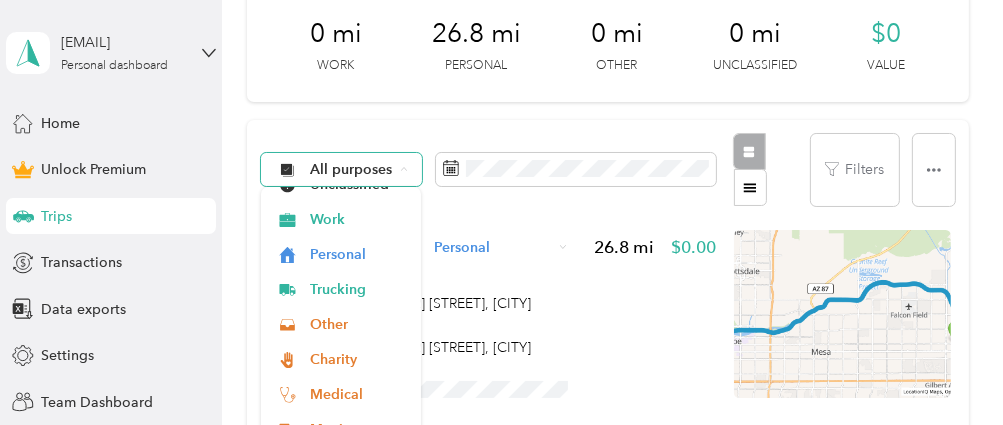 scroll, scrollTop: 70, scrollLeft: 0, axis: vertical 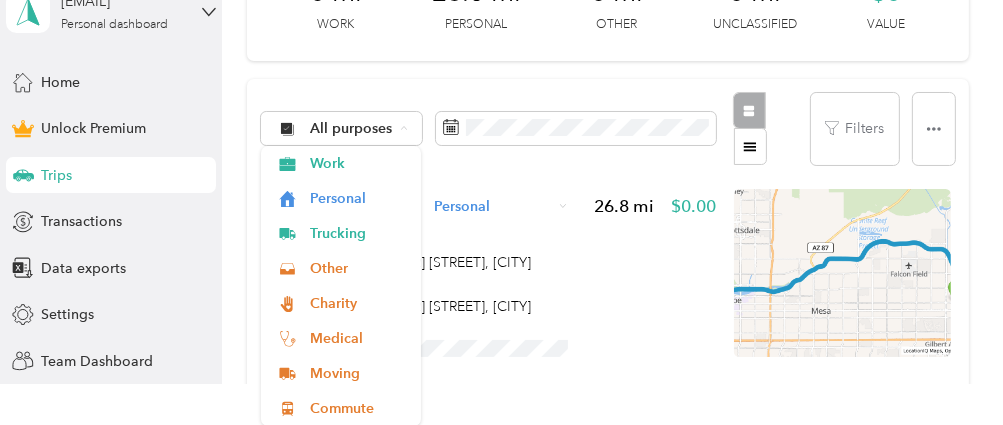 click on "All purposes Filters" at bounding box center [608, 129] 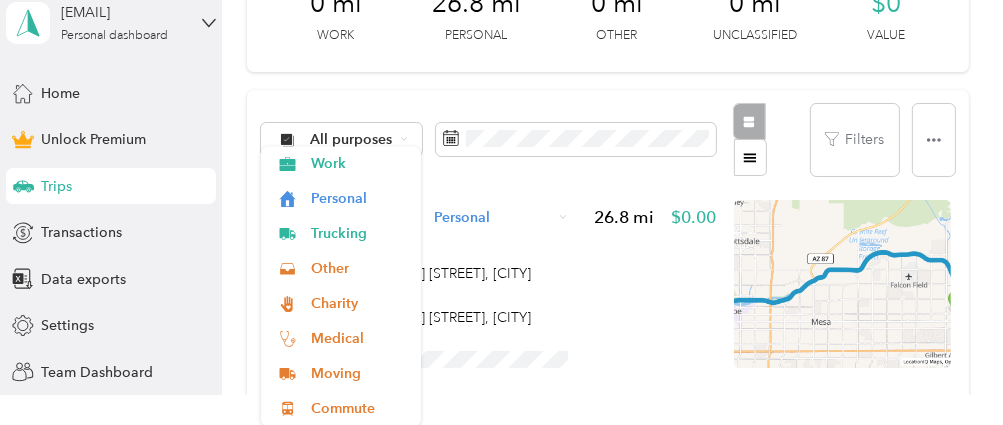 scroll, scrollTop: 0, scrollLeft: 0, axis: both 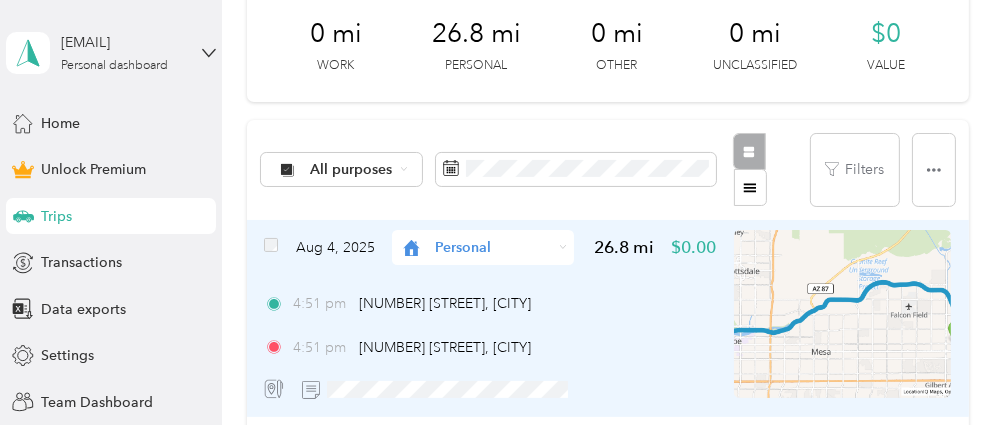 click on "Personal" at bounding box center [493, 247] 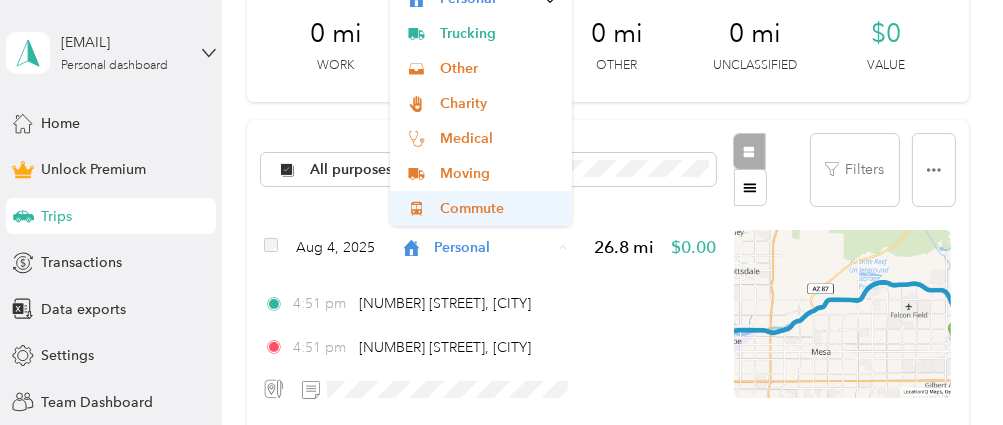 click on "Commute" at bounding box center (499, 208) 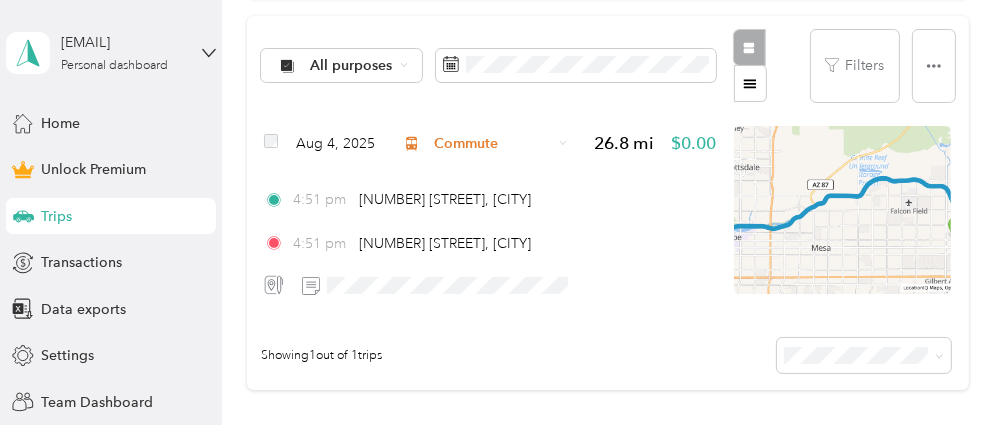scroll, scrollTop: 385, scrollLeft: 0, axis: vertical 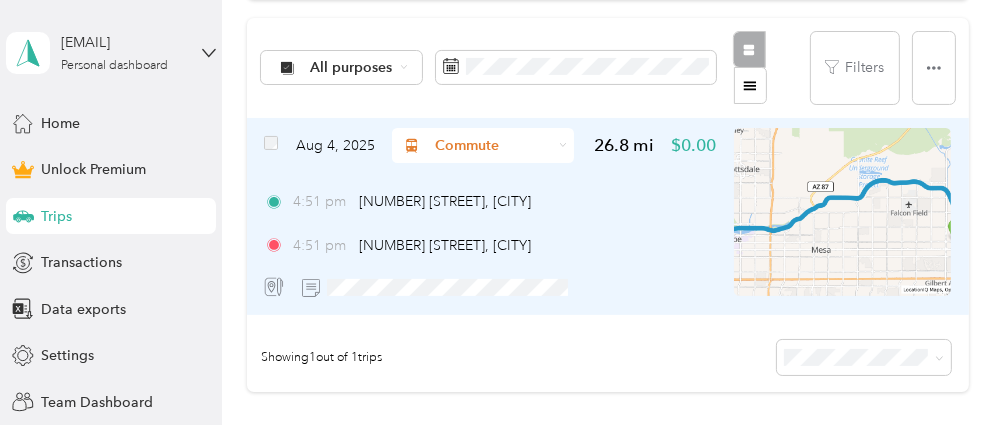 click 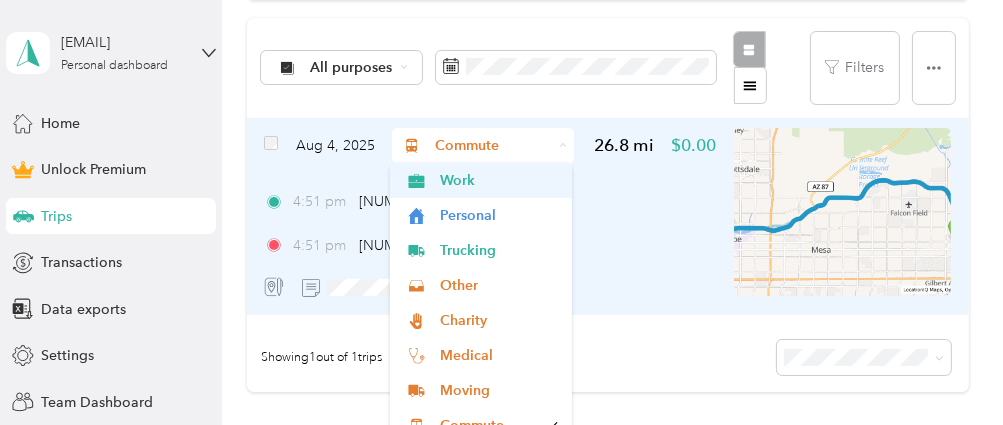 click on "Work" at bounding box center (499, 180) 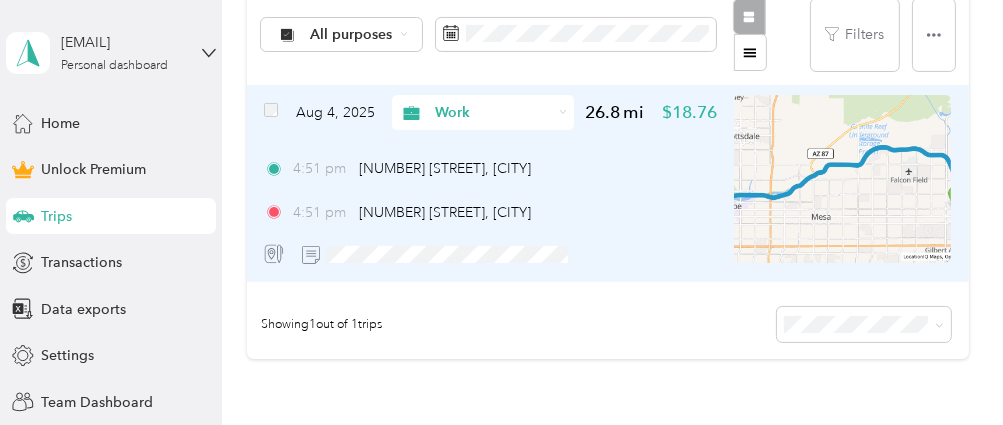 scroll, scrollTop: 430, scrollLeft: 0, axis: vertical 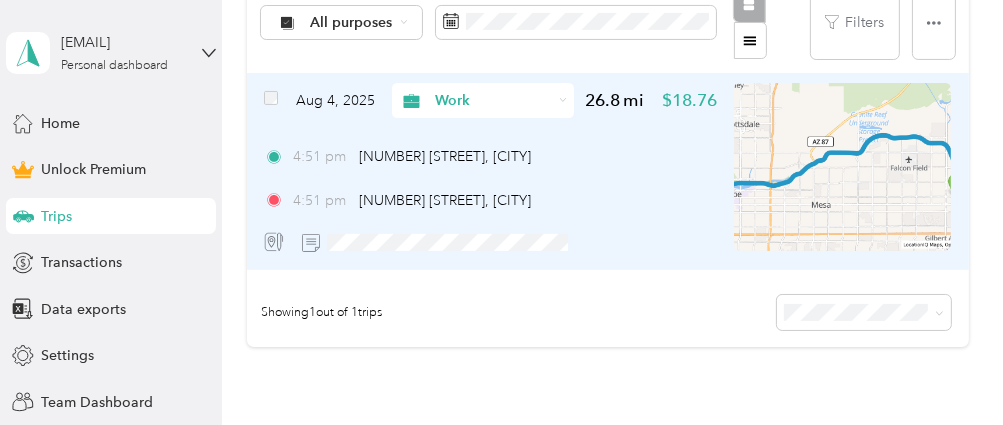 click at bounding box center (842, 167) 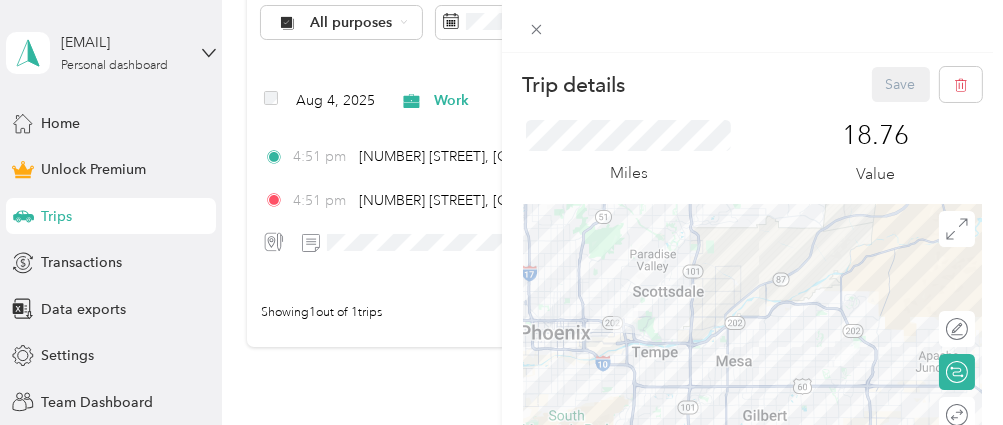 click on "Miles 18.76 Value  To navigate the map with touch gestures double-tap and hold your finger on the map, then drag the map. ← Move left → Move right ↑ Move up ↓ Move down + Zoom in - Zoom out Home Jump left by 75% End Jump right by 75% Page Up Jump up by 75% Page Down Jump down by 75% Keyboard shortcuts Map Data Map data ©2025 Google Map data ©2025 Google 10 km  Click to toggle between metric and imperial units Terms Report a map error Edit route Calculate route Round trip TO Add photo" at bounding box center (501, 212) 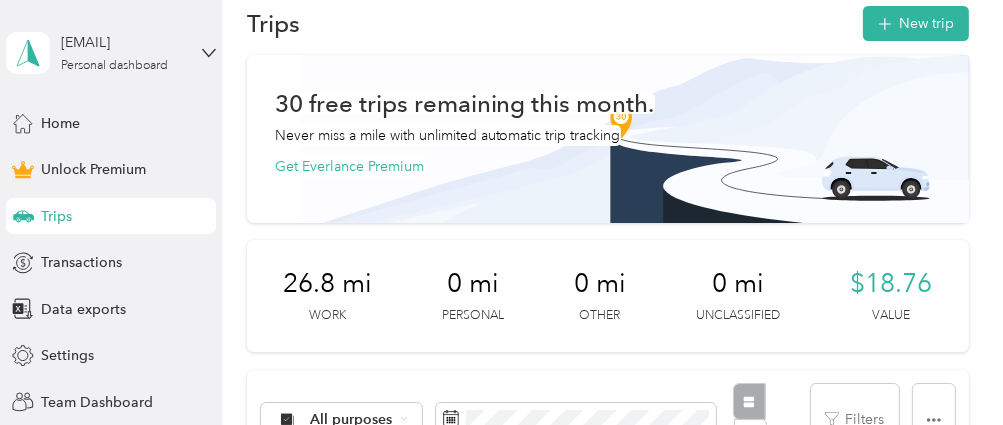 scroll, scrollTop: 0, scrollLeft: 0, axis: both 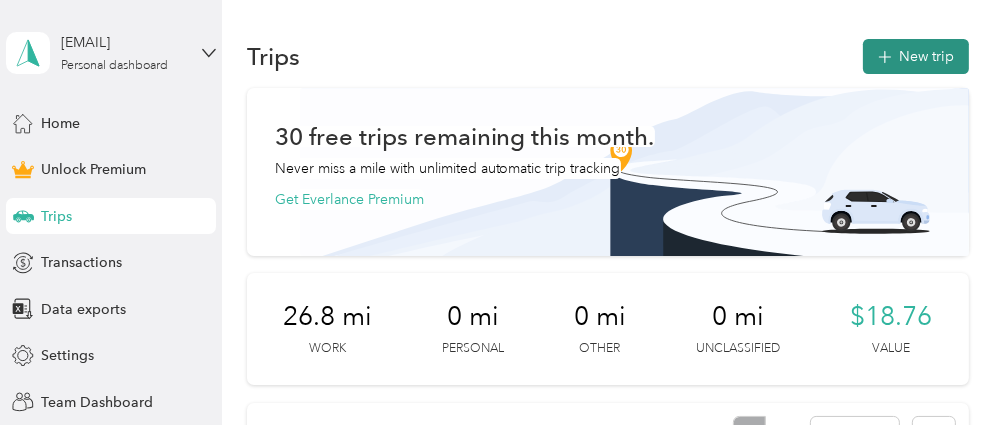 click on "New trip" at bounding box center (916, 56) 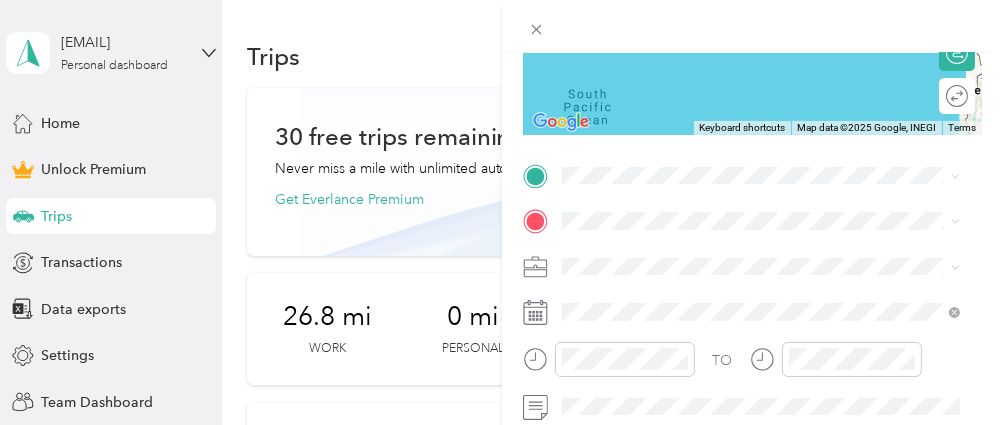 scroll, scrollTop: 314, scrollLeft: 0, axis: vertical 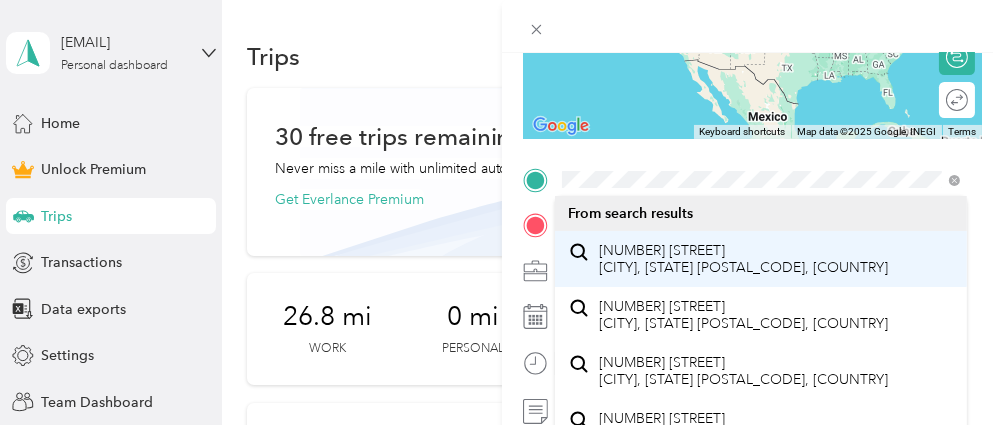 click on "[NUMBER] [STREET]
[CITY], [STATE] [POSTAL_CODE], [COUNTRY]" at bounding box center (743, 259) 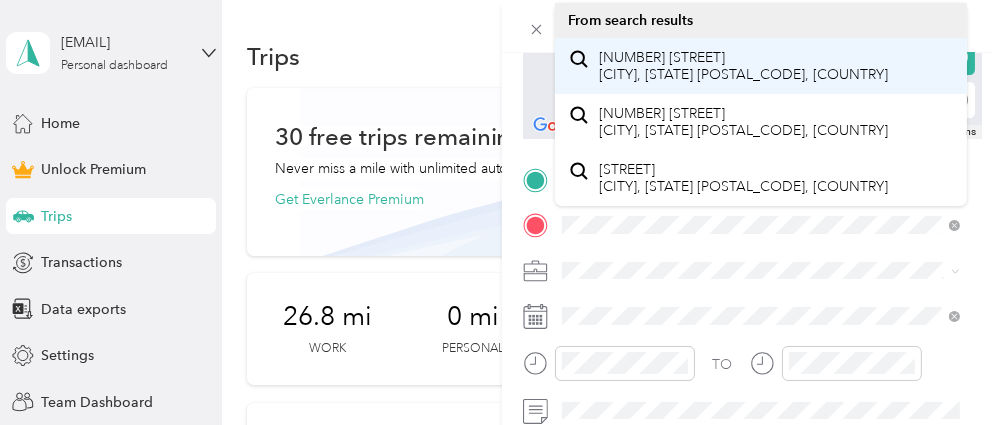 click on "[NUMBER] [STREET]
[CITY], [STATE] [POSTAL_CODE], [COUNTRY]" at bounding box center (743, 66) 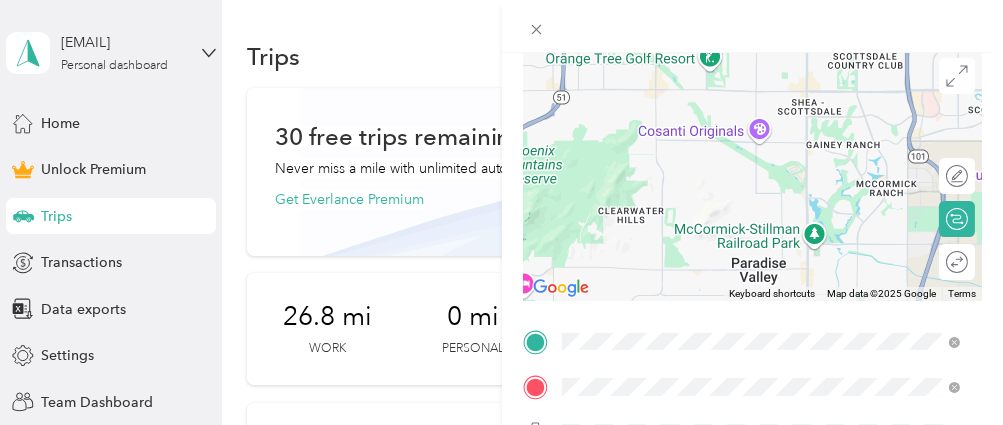 scroll, scrollTop: 0, scrollLeft: 0, axis: both 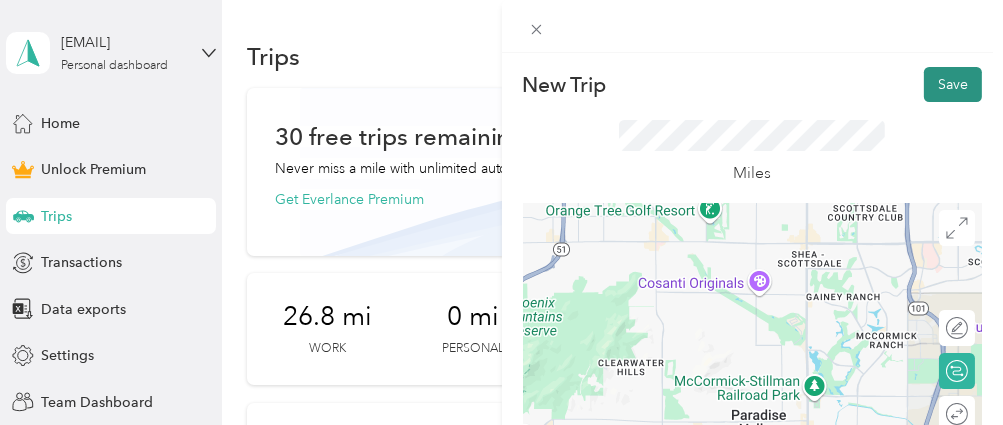click on "Save" at bounding box center [953, 84] 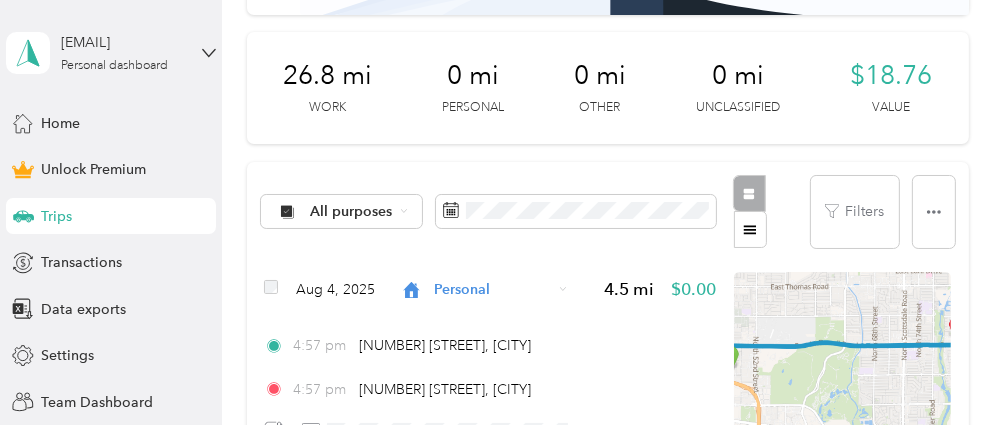scroll, scrollTop: 245, scrollLeft: 0, axis: vertical 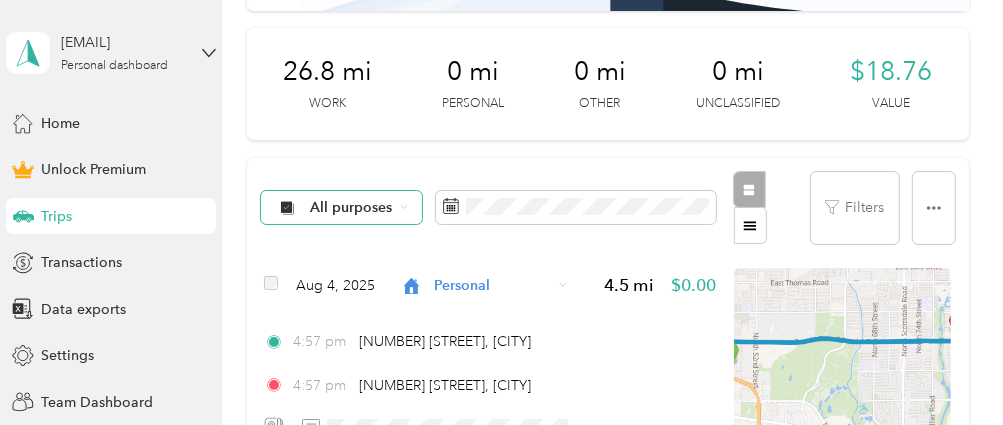 click 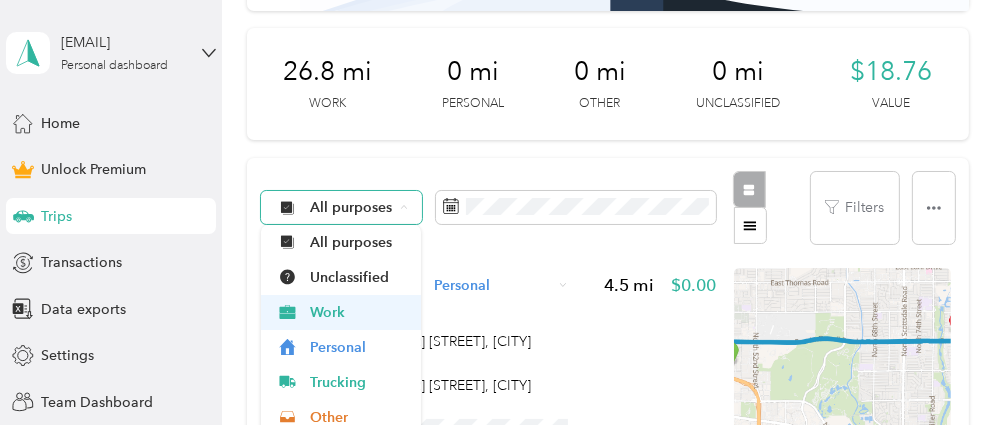 click on "Work" at bounding box center (359, 312) 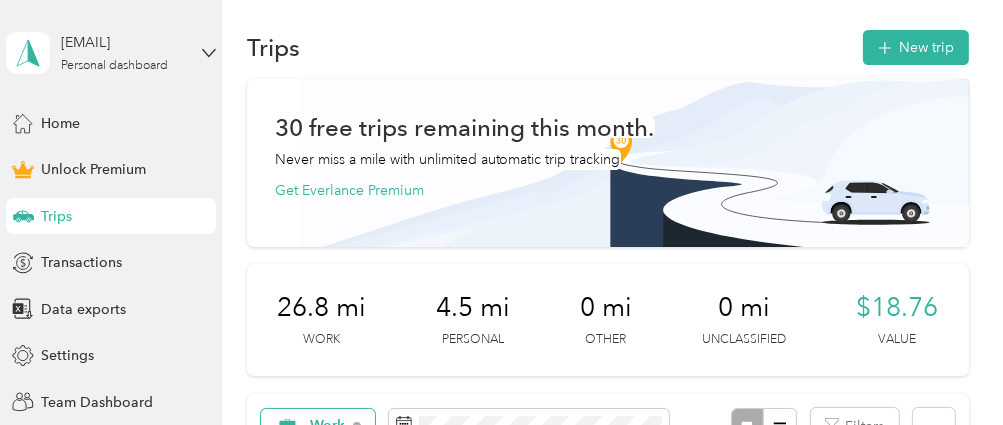 scroll, scrollTop: 0, scrollLeft: 0, axis: both 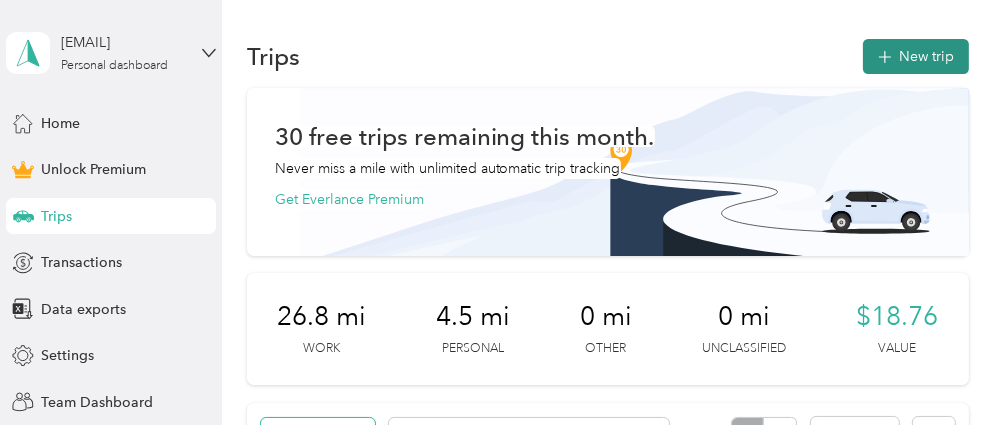 click on "New trip" at bounding box center [916, 56] 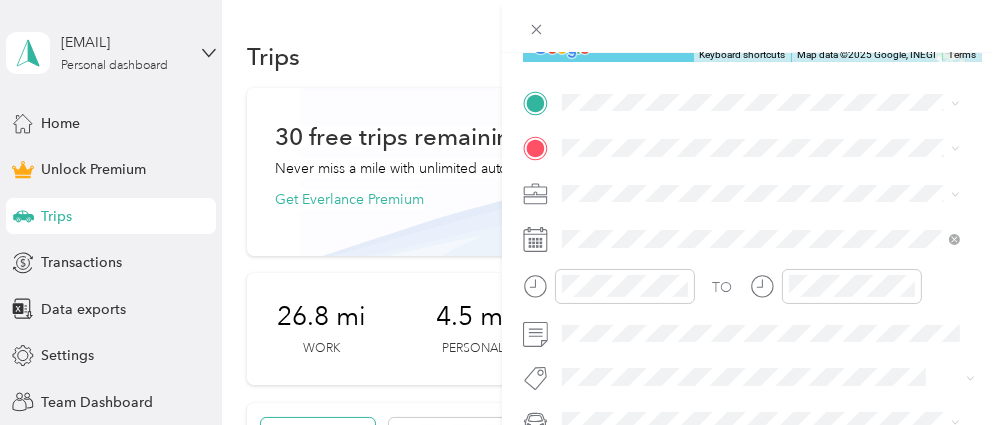 scroll, scrollTop: 387, scrollLeft: 0, axis: vertical 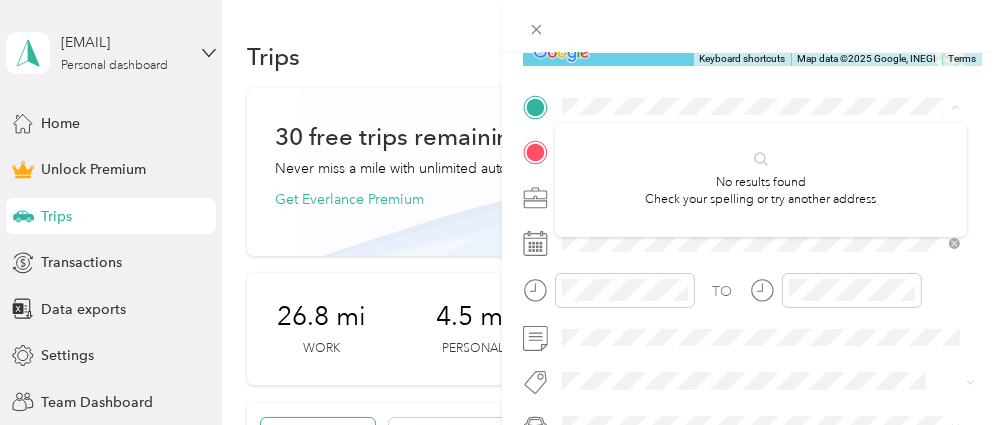 click on "New Trip Save This trip cannot be edited because it is either under review, approved, or paid. Contact your Team Manager to edit it. Miles To navigate the map with touch gestures double-tap and hold your finger on the map, then drag the map. ← Move left → Move right ↑ Move up ↓ Move down + Zoom in - Zoom out Home Jump left by 75% End Jump right by 75% Page Up Jump up by 75% Page Down Jump down by 75% Keyboard shortcuts Map Data Map data ©2025 Google, INEGI Map data ©2025 Google 500 km  Click to toggle between metric and imperial units Terms Report a map error Edit route Calculate route Round trip TO Add photo" at bounding box center (501, 212) 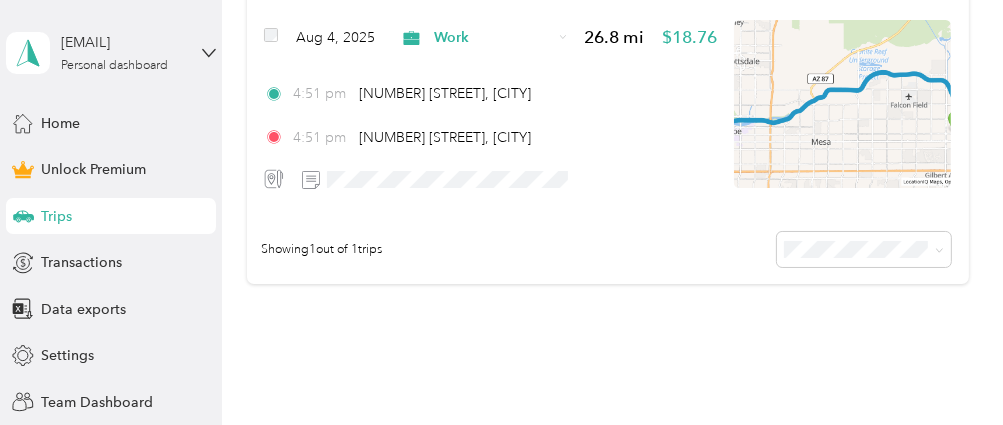 scroll, scrollTop: 456, scrollLeft: 0, axis: vertical 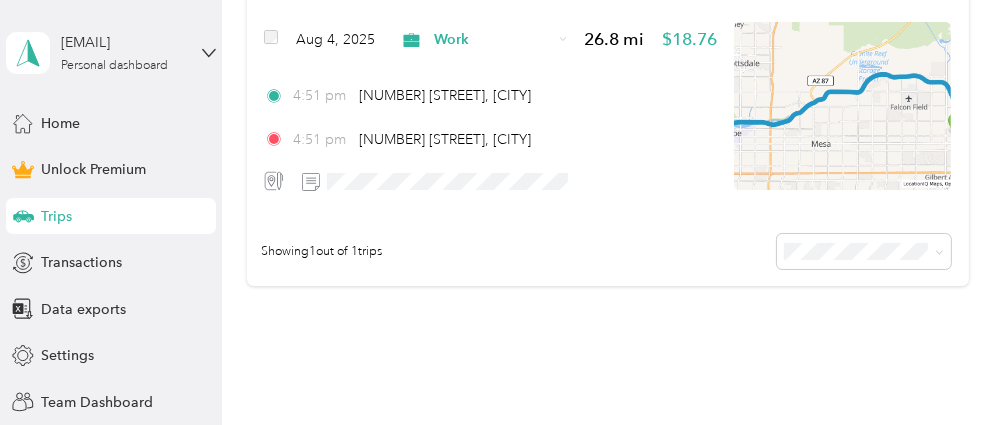 click on "Trips" at bounding box center (111, 216) 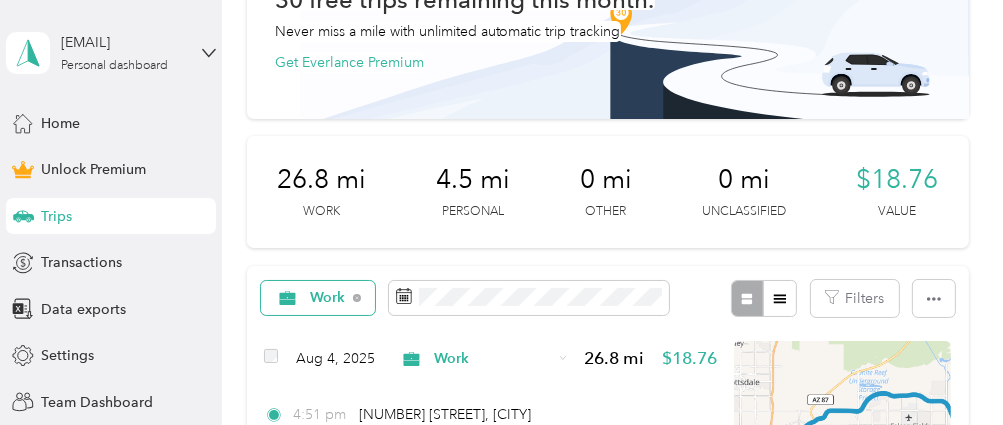 scroll, scrollTop: 0, scrollLeft: 0, axis: both 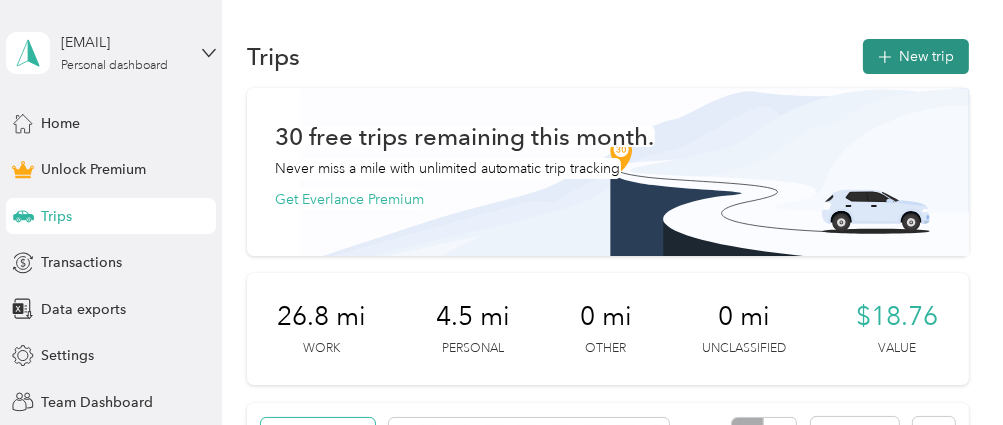click on "New trip" at bounding box center [916, 56] 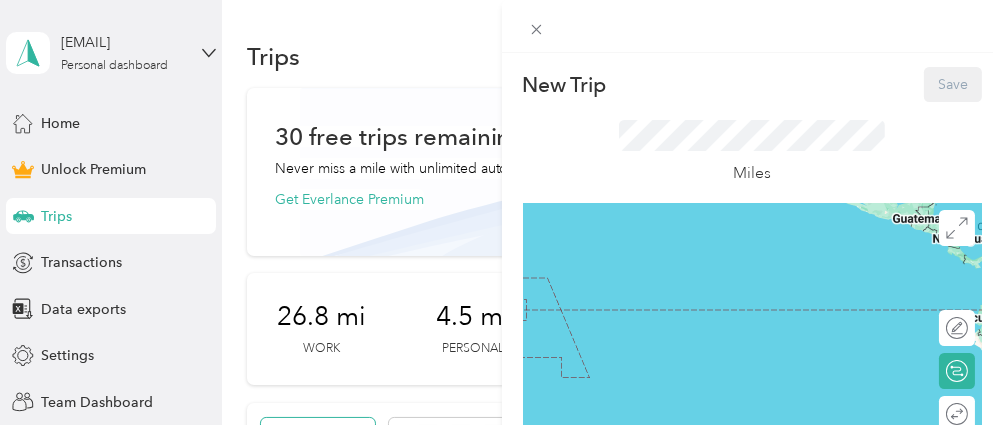 click at bounding box center (753, 26) 